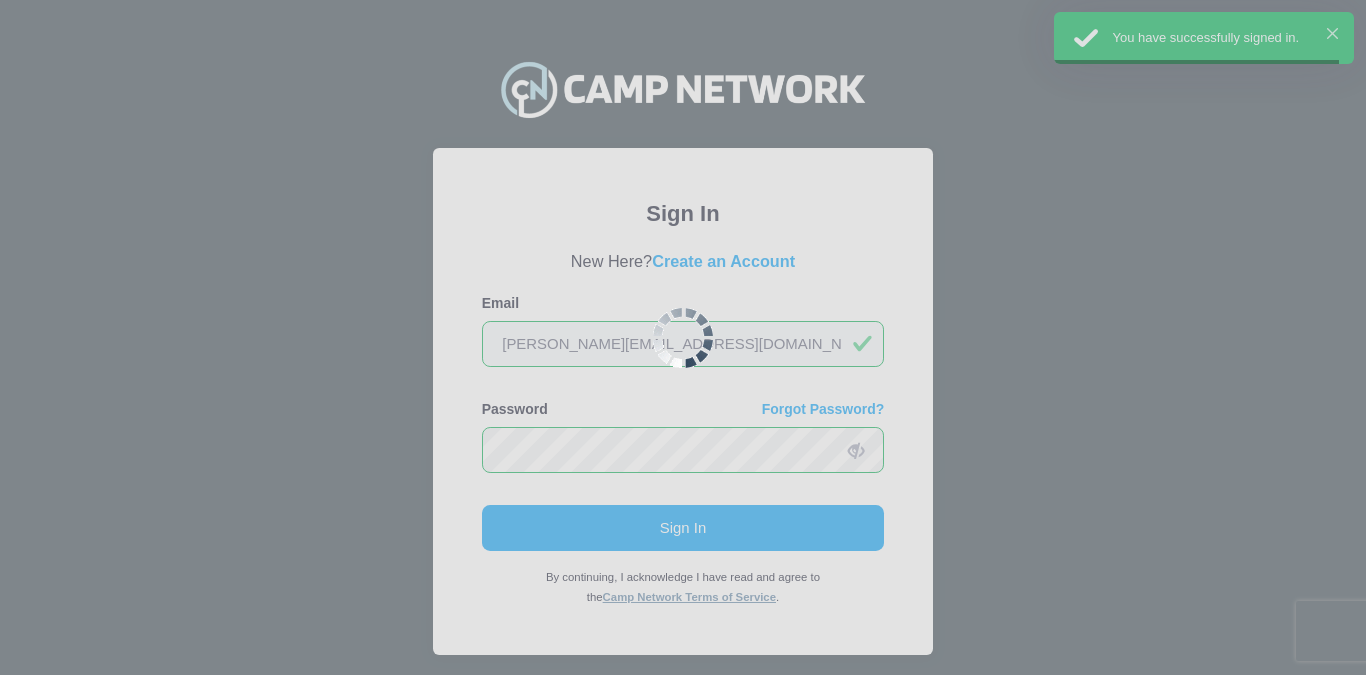 scroll, scrollTop: 0, scrollLeft: 0, axis: both 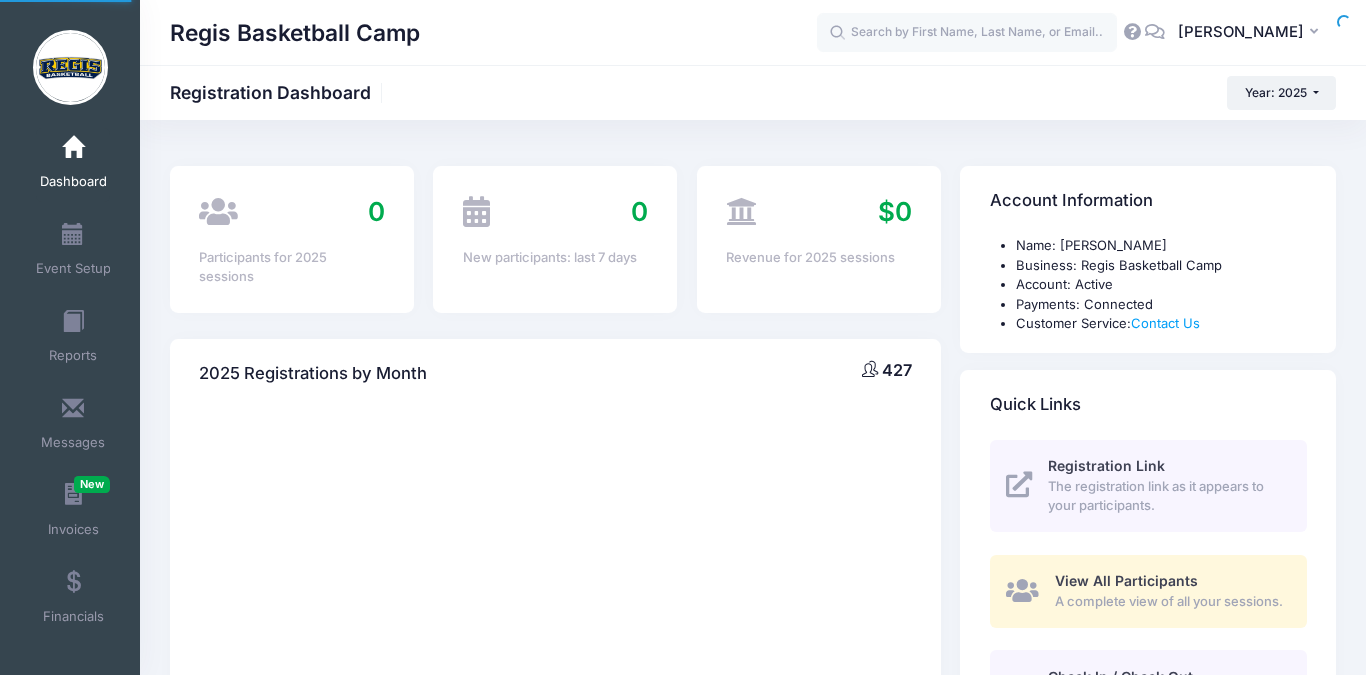 select 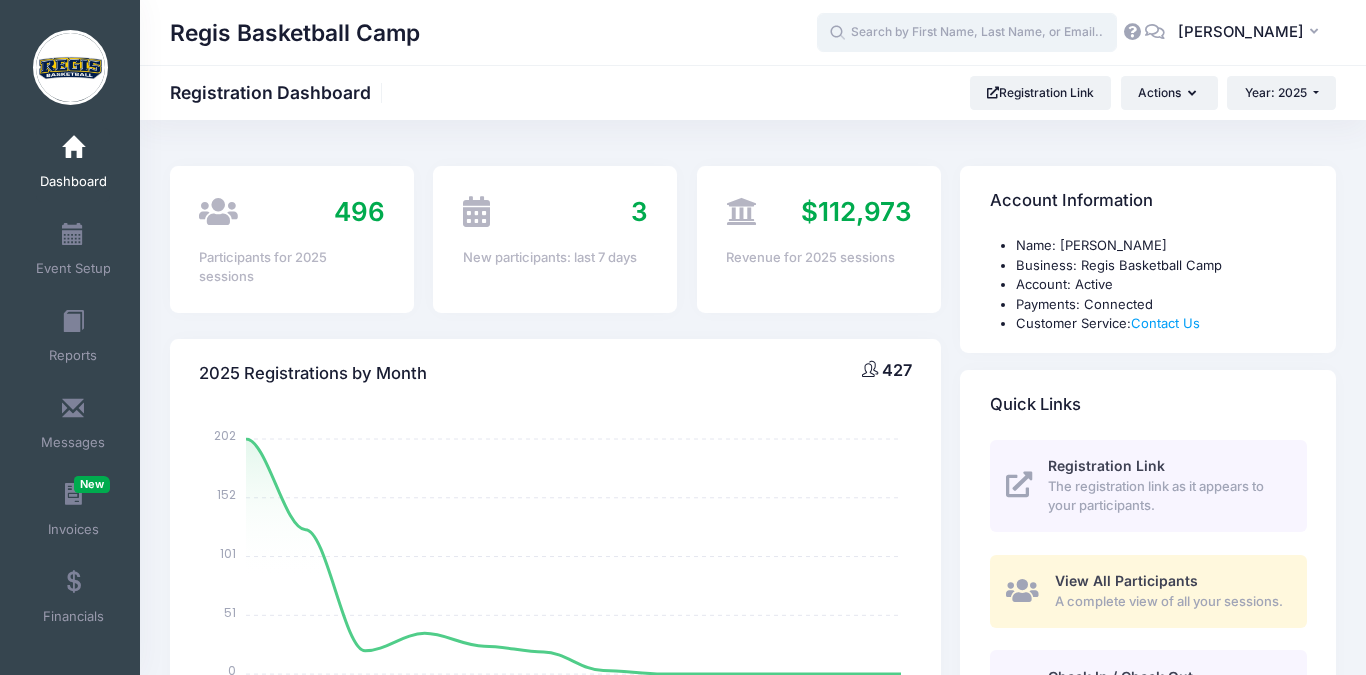click at bounding box center [967, 33] 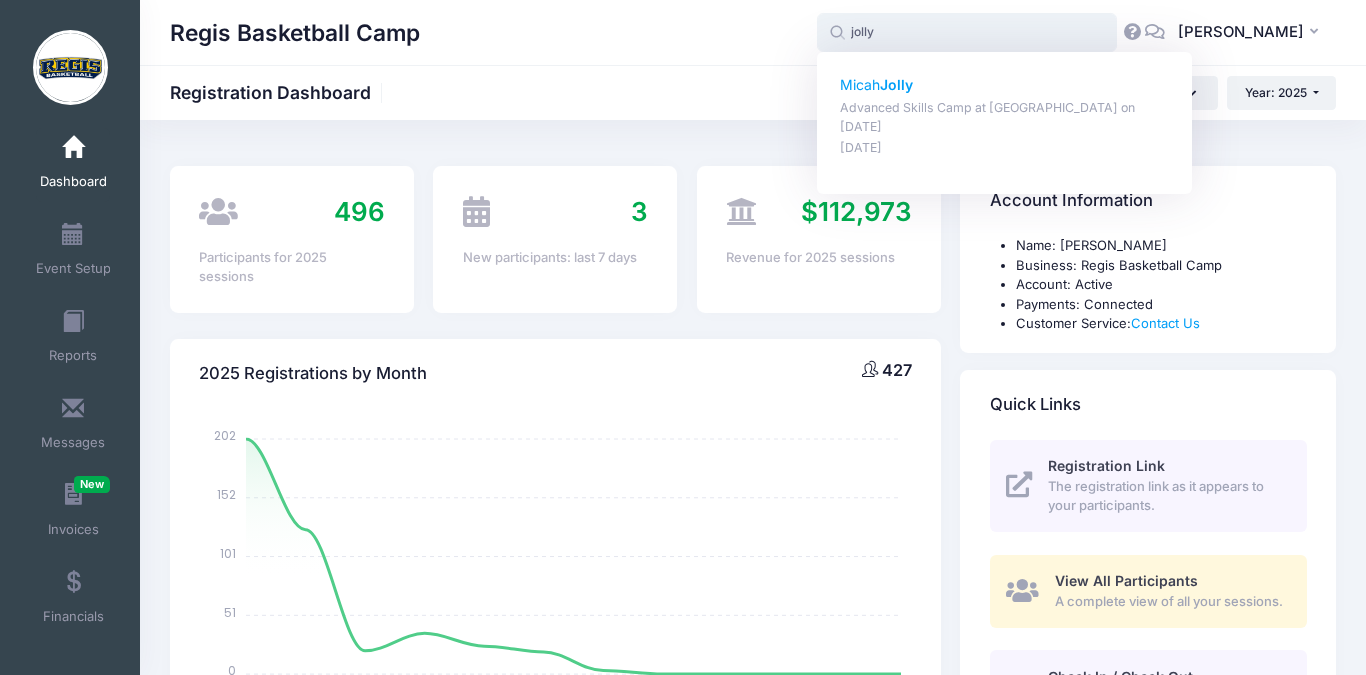click on "Jolly" at bounding box center (896, 84) 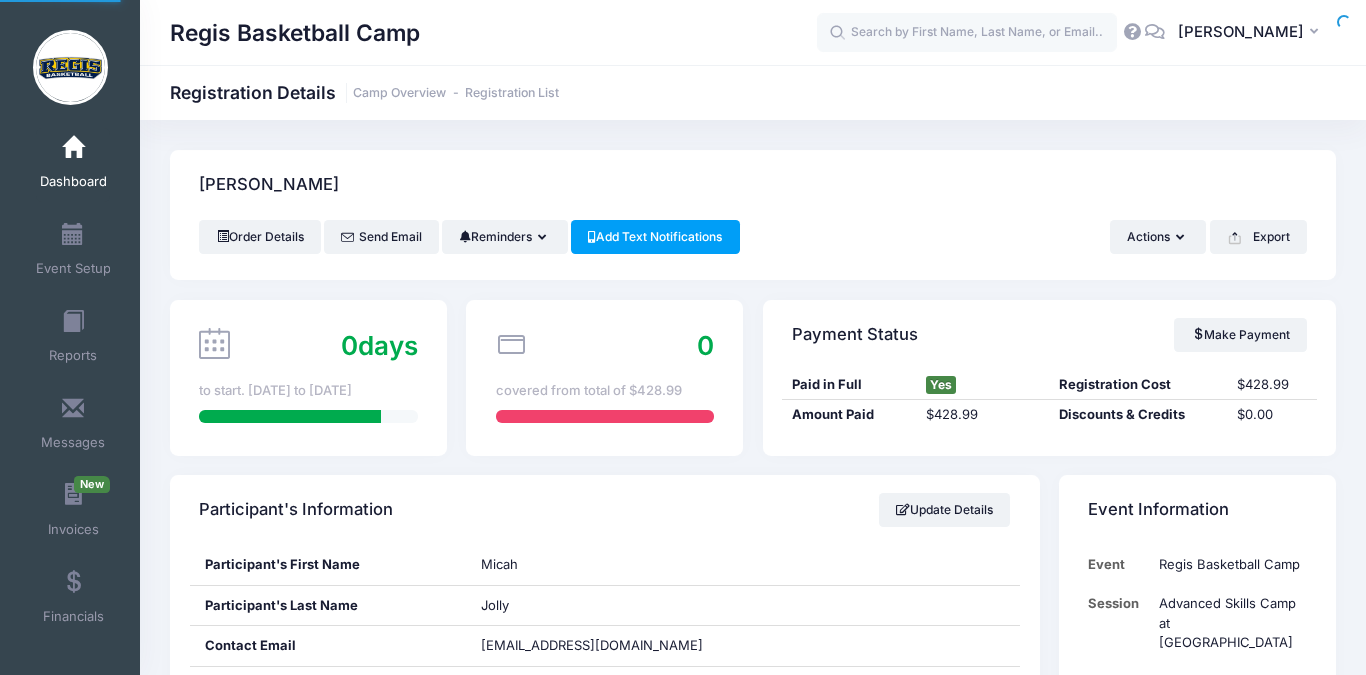 scroll, scrollTop: 0, scrollLeft: 0, axis: both 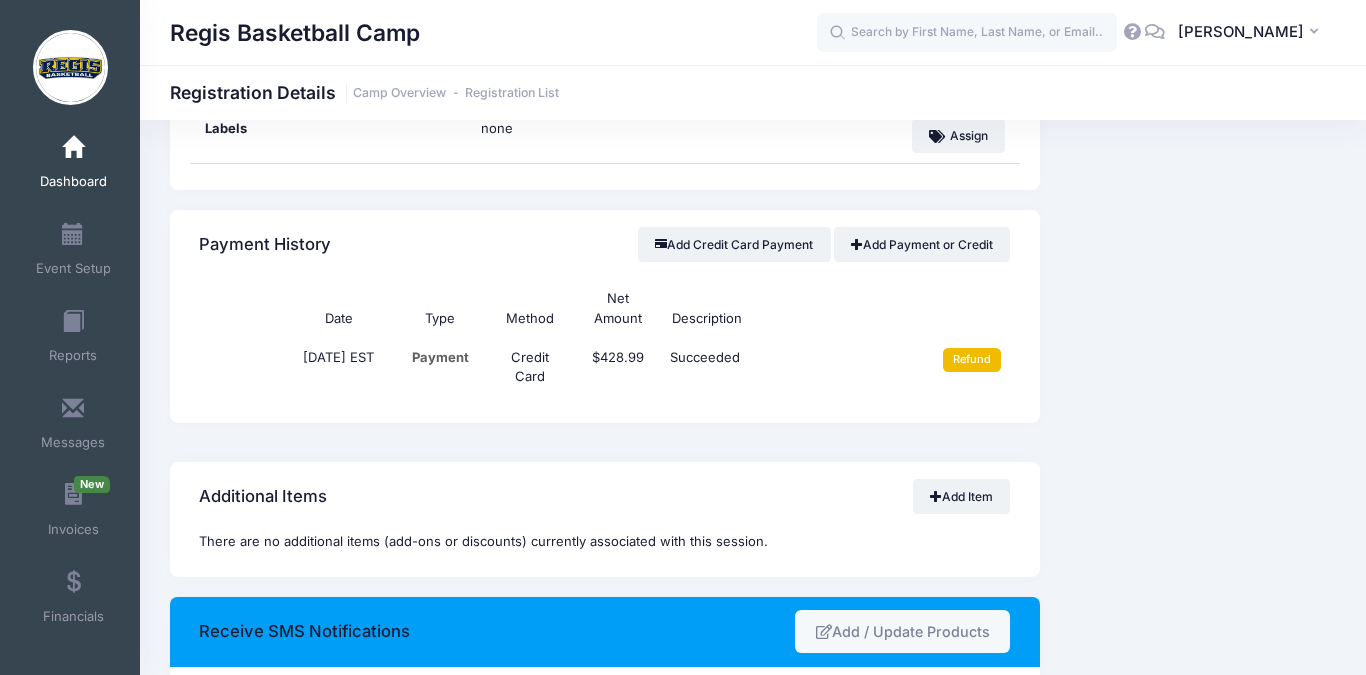 click on "Refund" at bounding box center (972, 360) 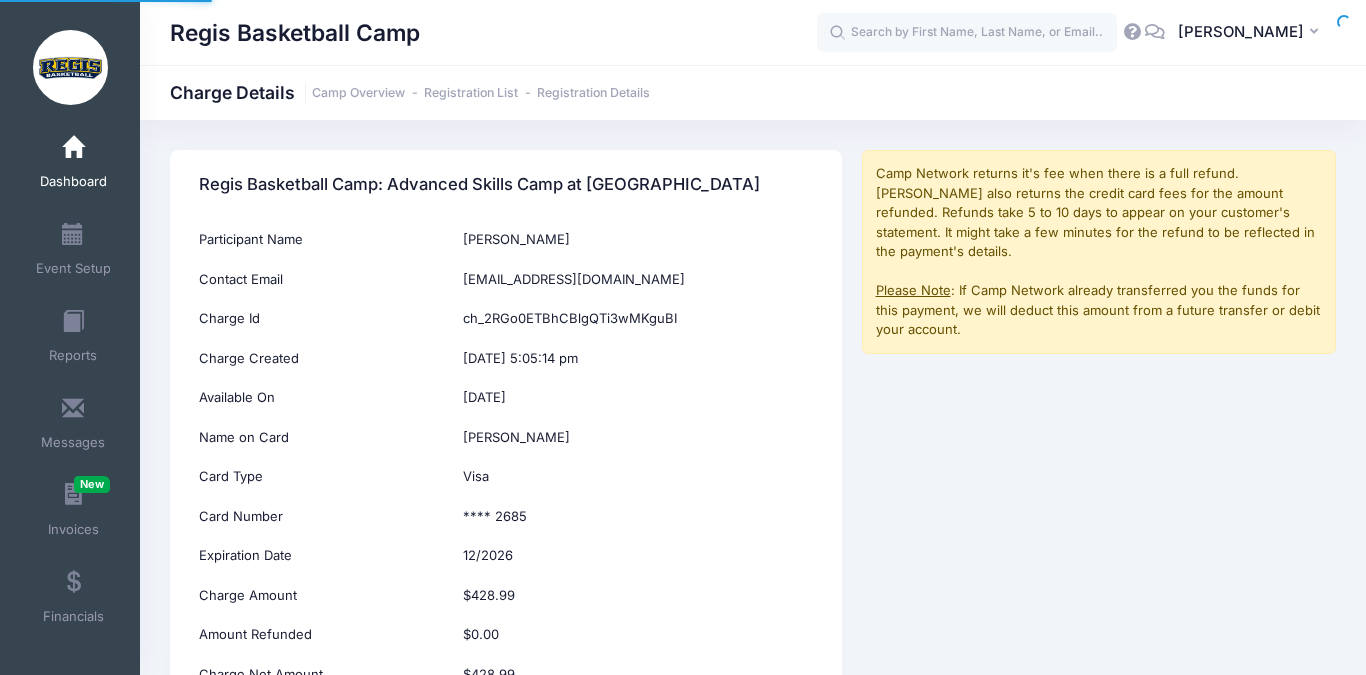 scroll, scrollTop: 0, scrollLeft: 0, axis: both 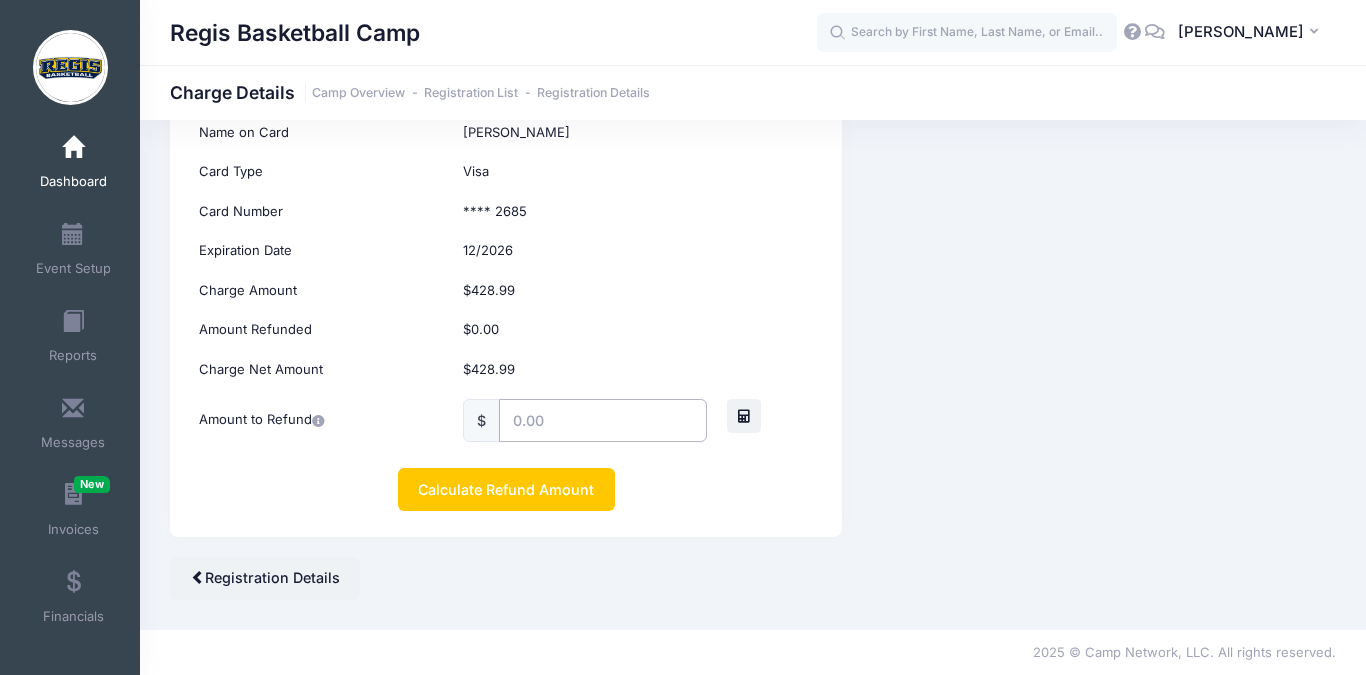 click at bounding box center [603, 420] 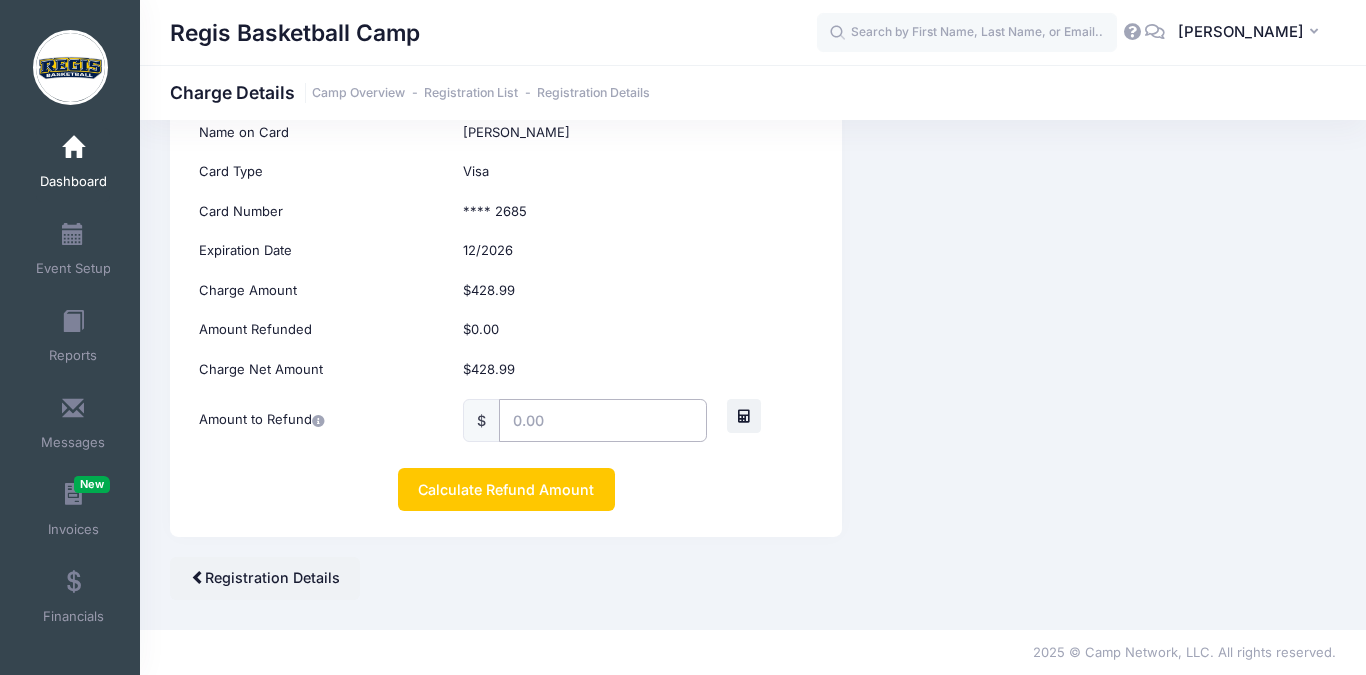 type on "2" 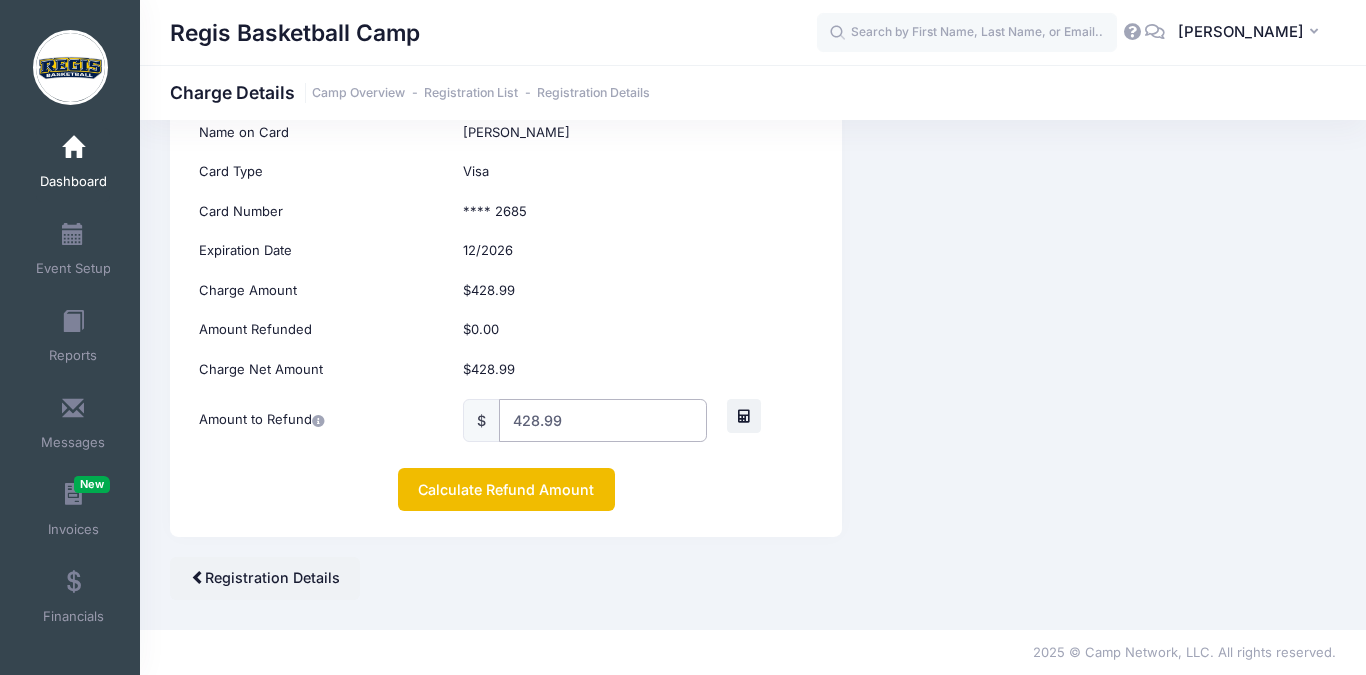 type on "428.99" 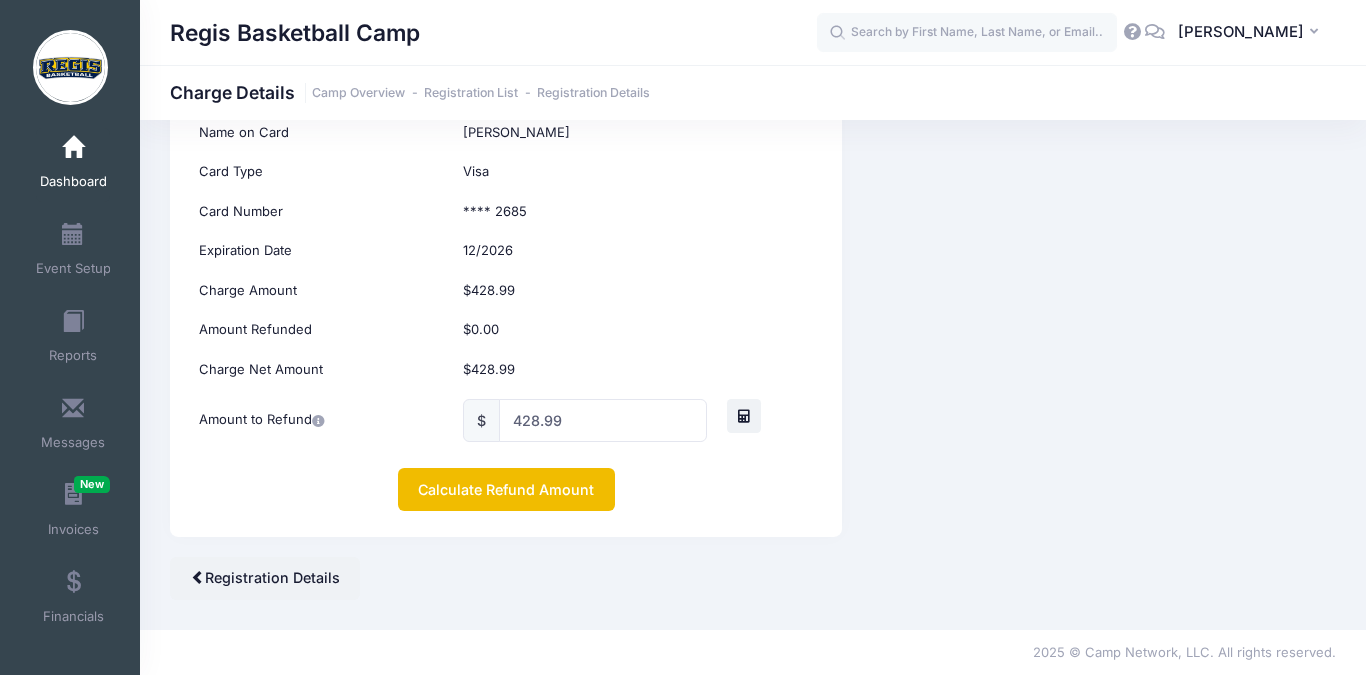 click on "Calculate Refund Amount" at bounding box center [506, 489] 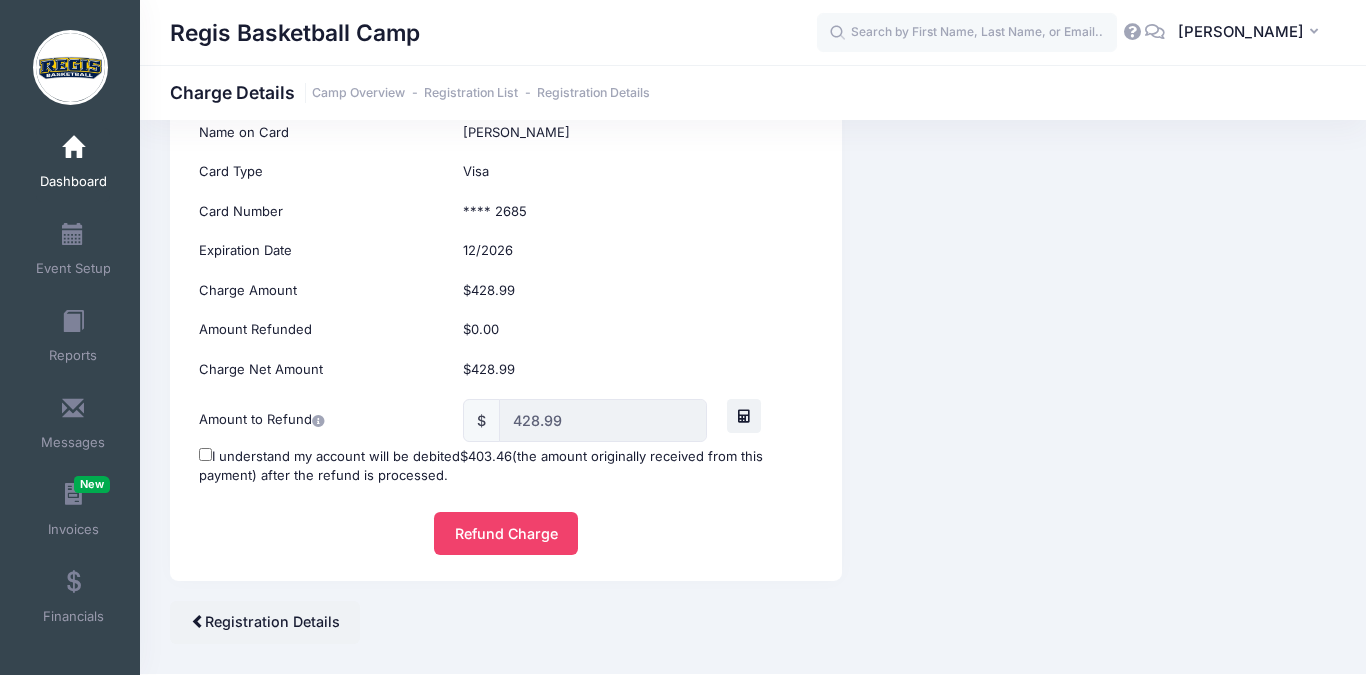 click on "I understand my account will be debited  $403.46  (the amount originally received from this payment) after the refund is processed." at bounding box center [205, 454] 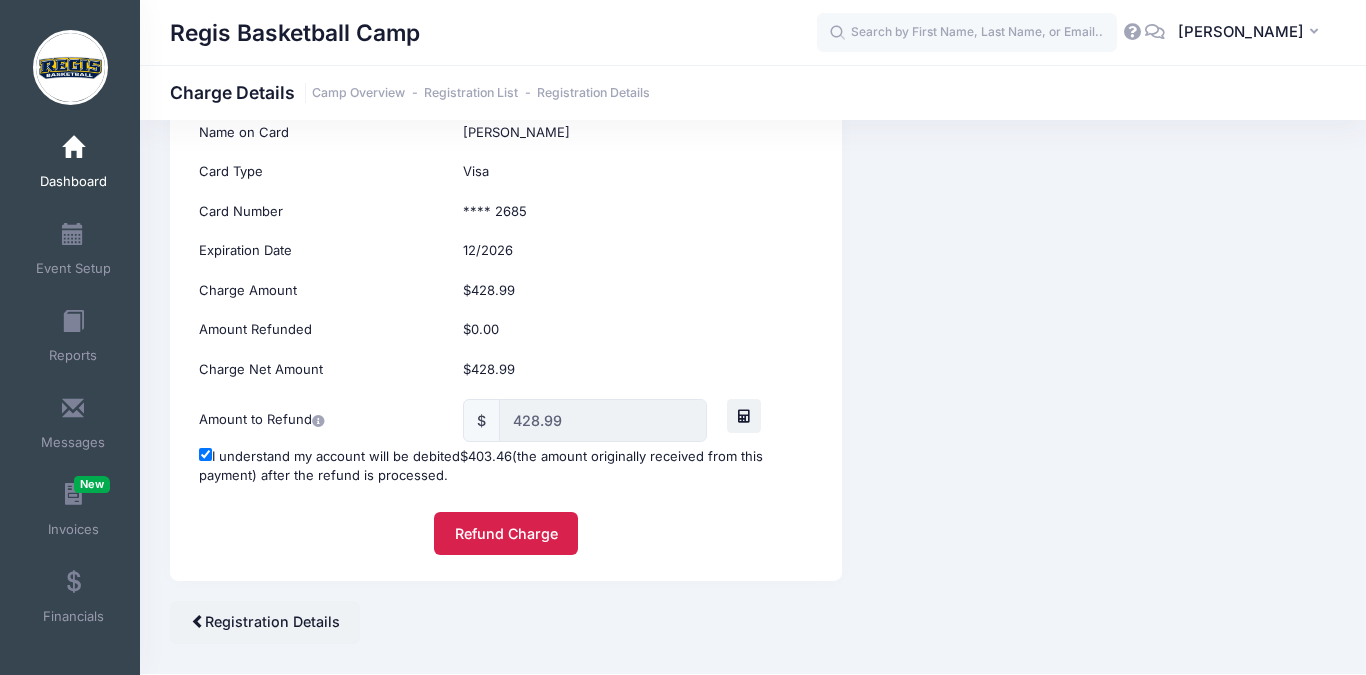 click on "Refund Charge" at bounding box center (506, 533) 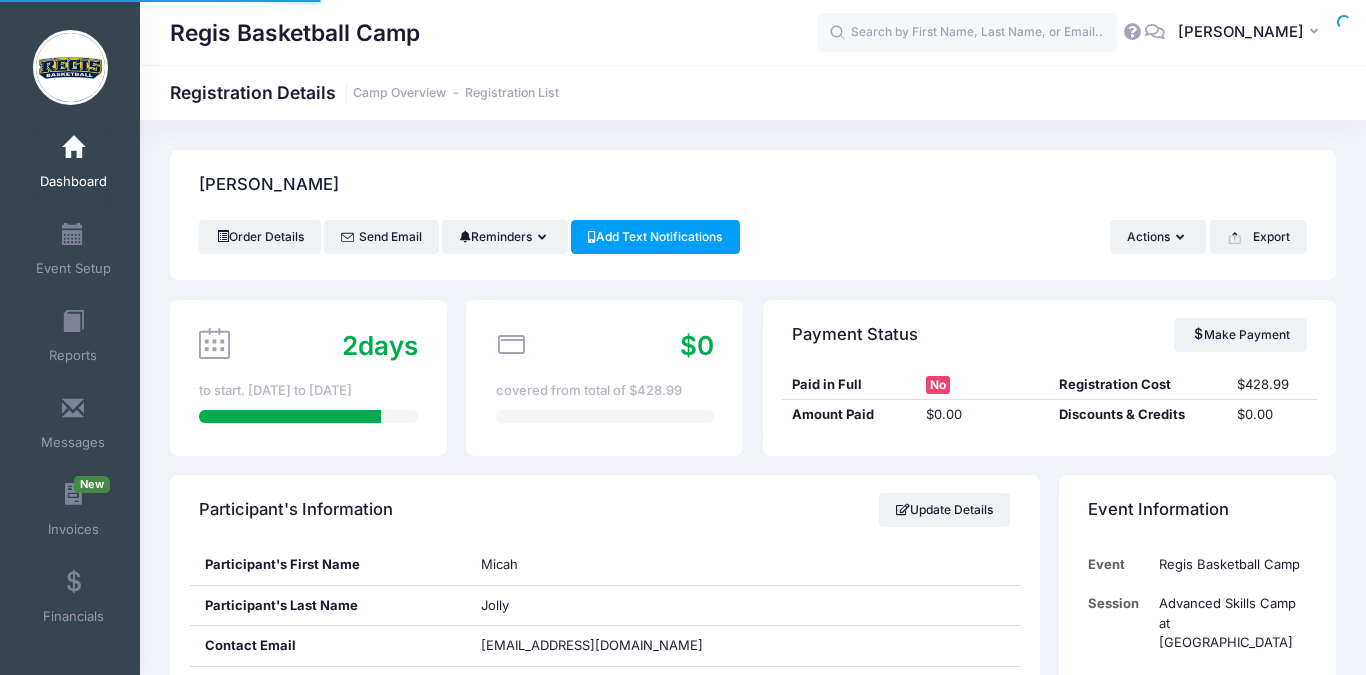 scroll, scrollTop: 0, scrollLeft: 0, axis: both 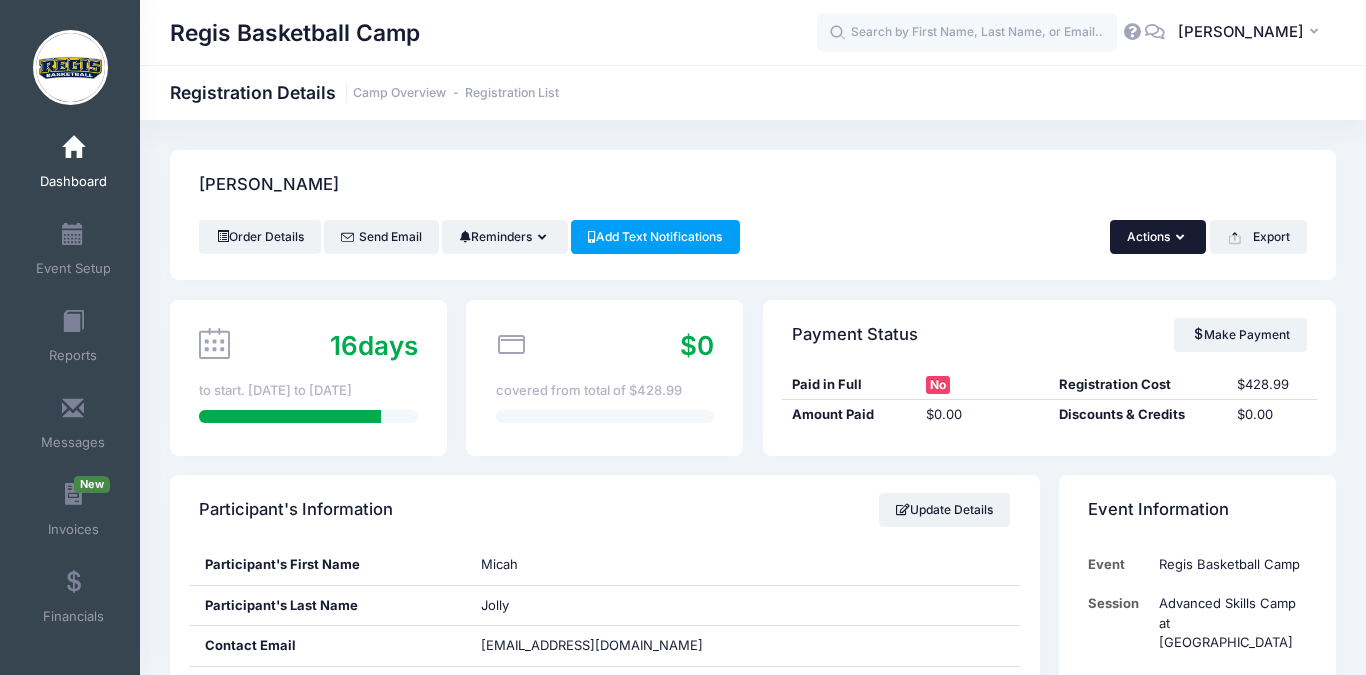 click on "Actions" at bounding box center [1158, 237] 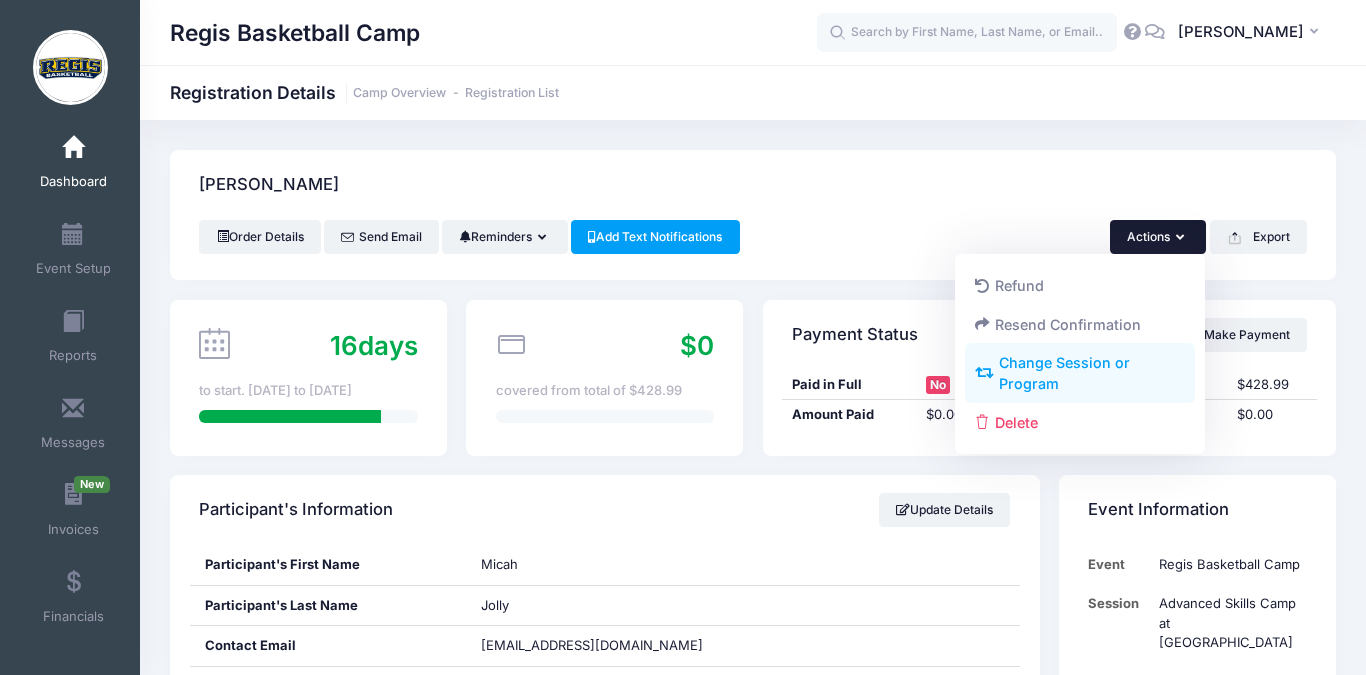 click on "Change Session or Program" at bounding box center [1080, 374] 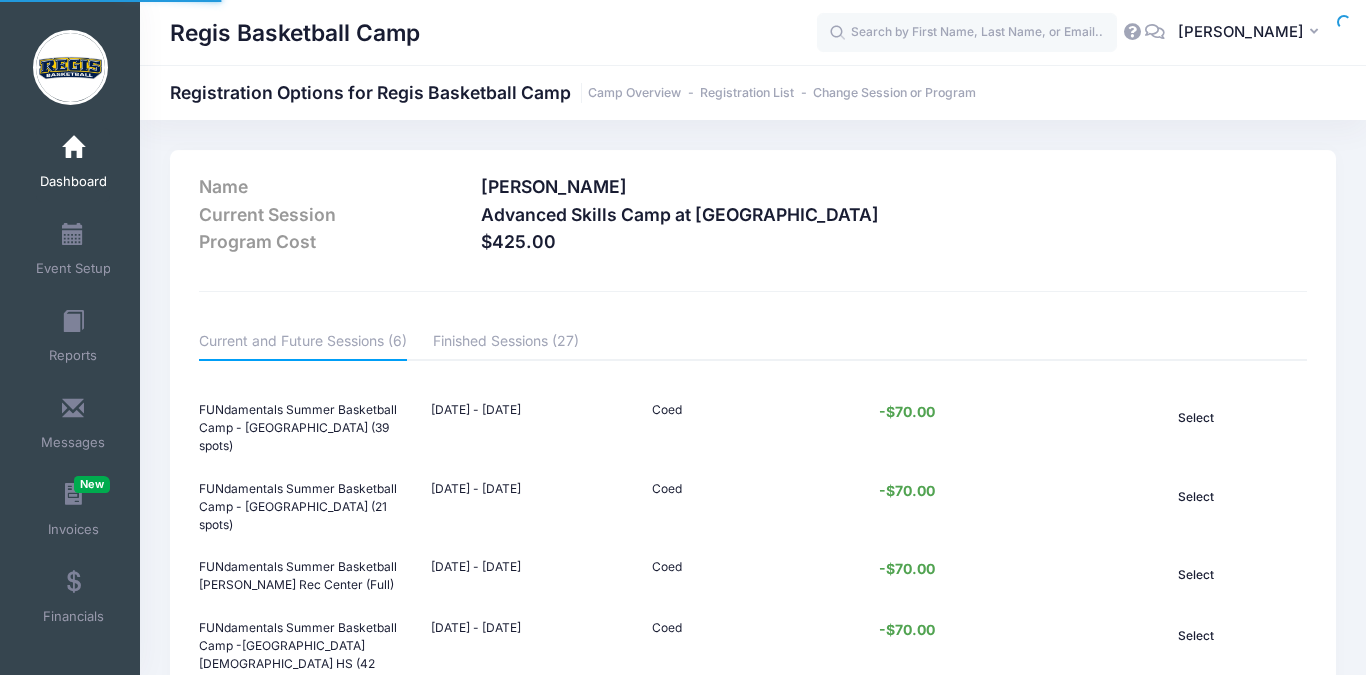 scroll, scrollTop: 0, scrollLeft: 0, axis: both 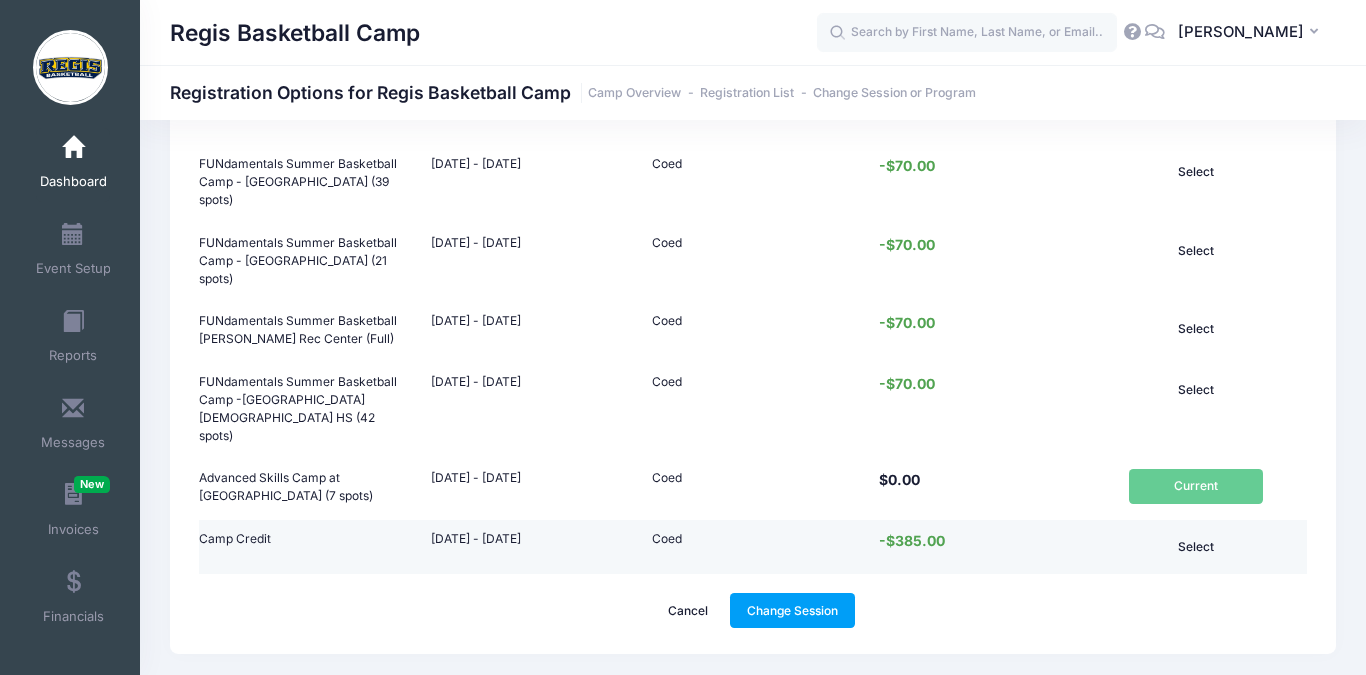 click on "Select" at bounding box center (1196, 547) 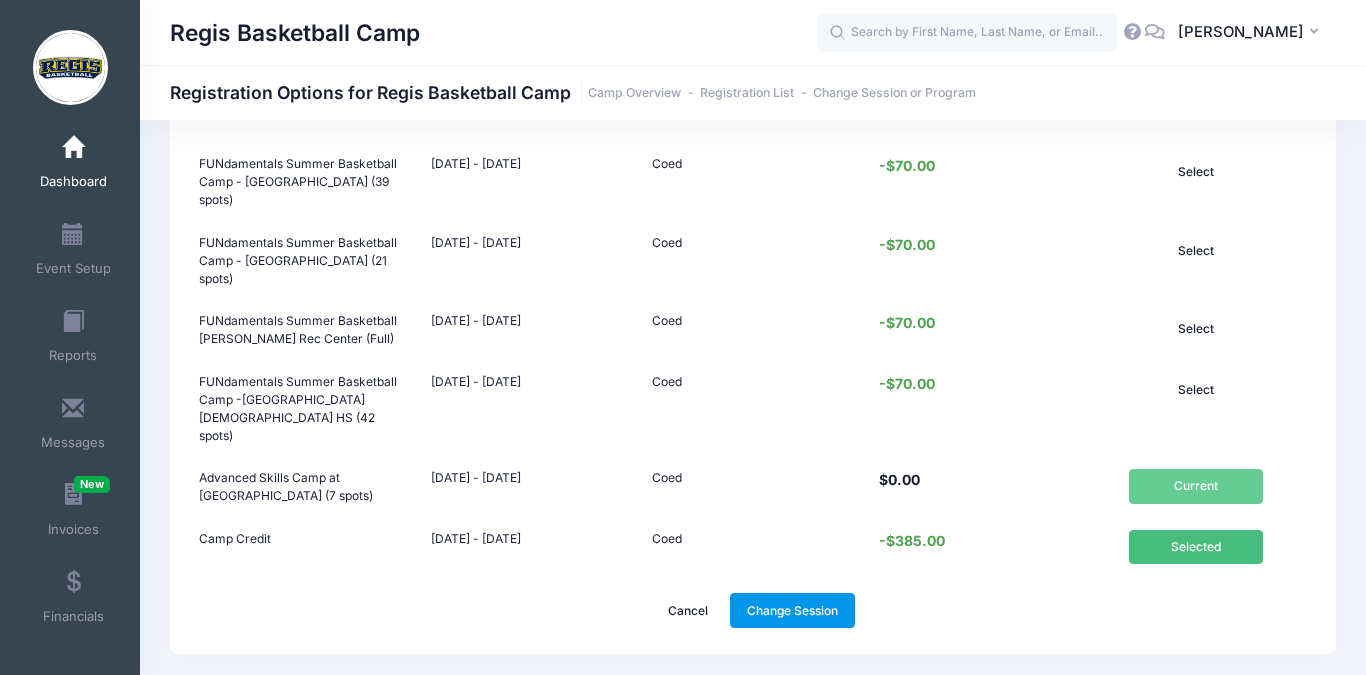 click on "Change Session" at bounding box center (793, 610) 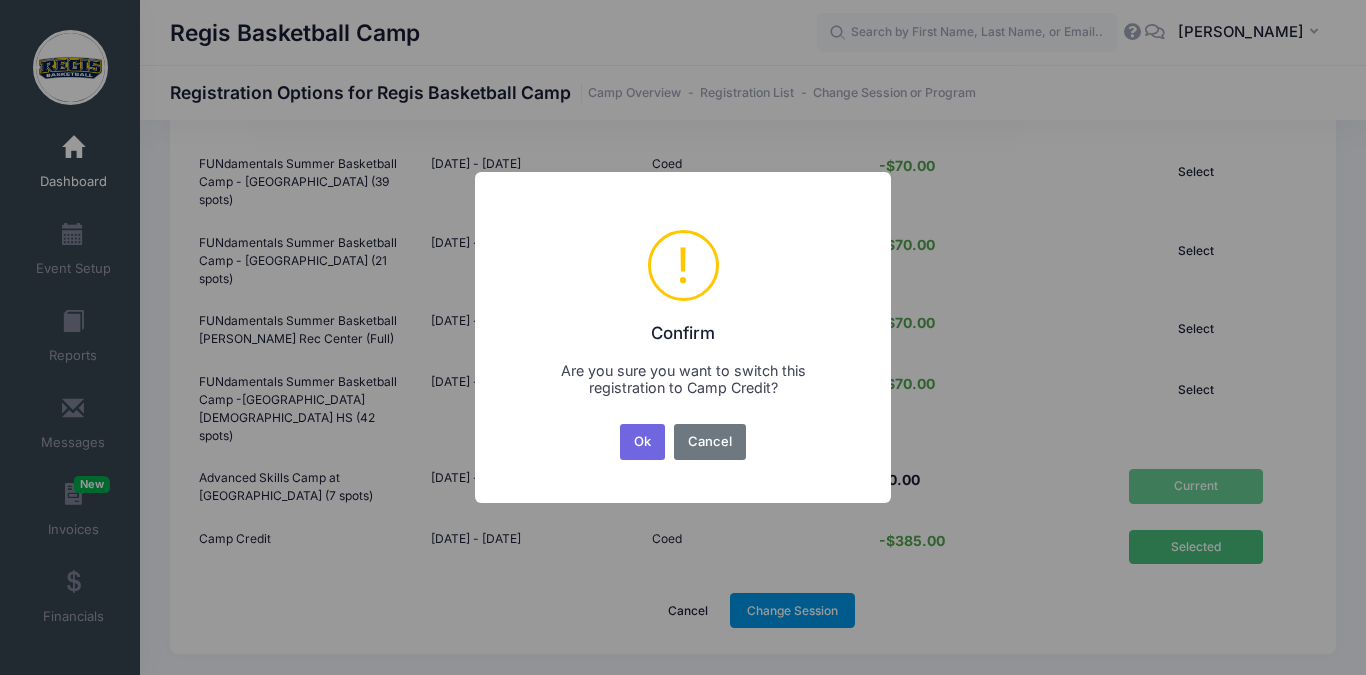 scroll, scrollTop: 0, scrollLeft: 0, axis: both 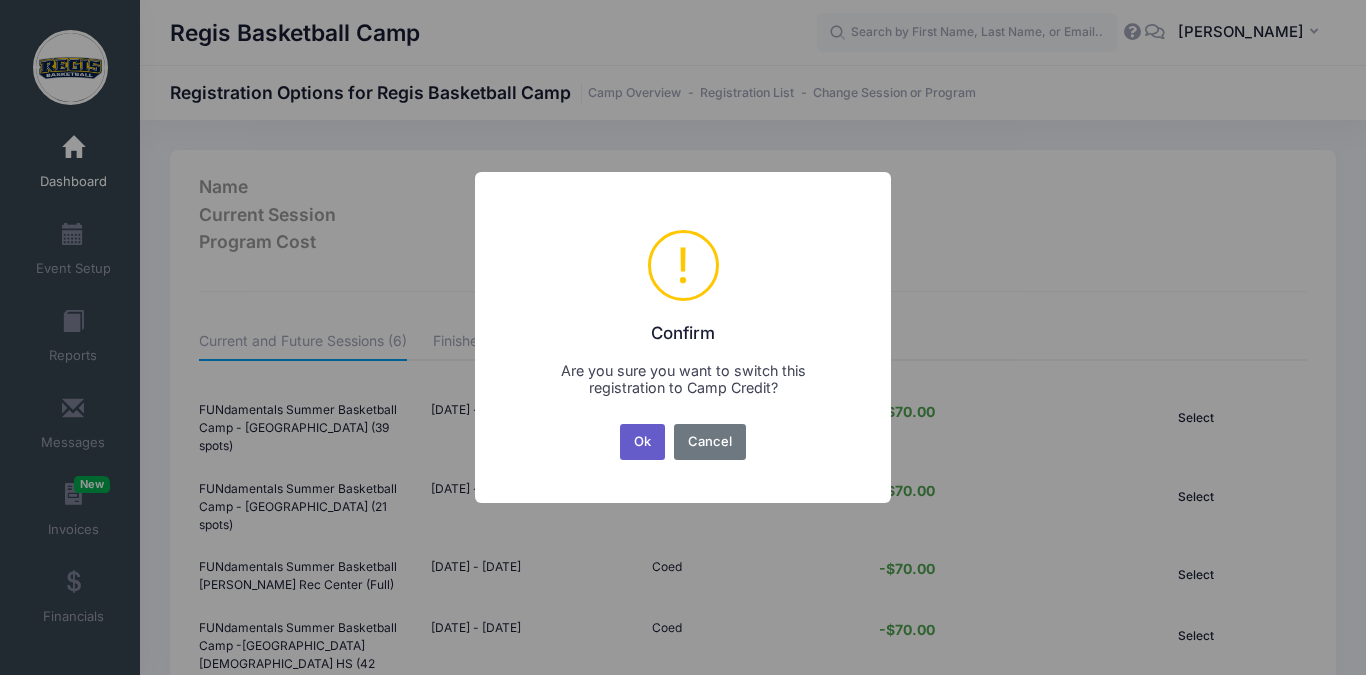 click on "Ok" at bounding box center [643, 442] 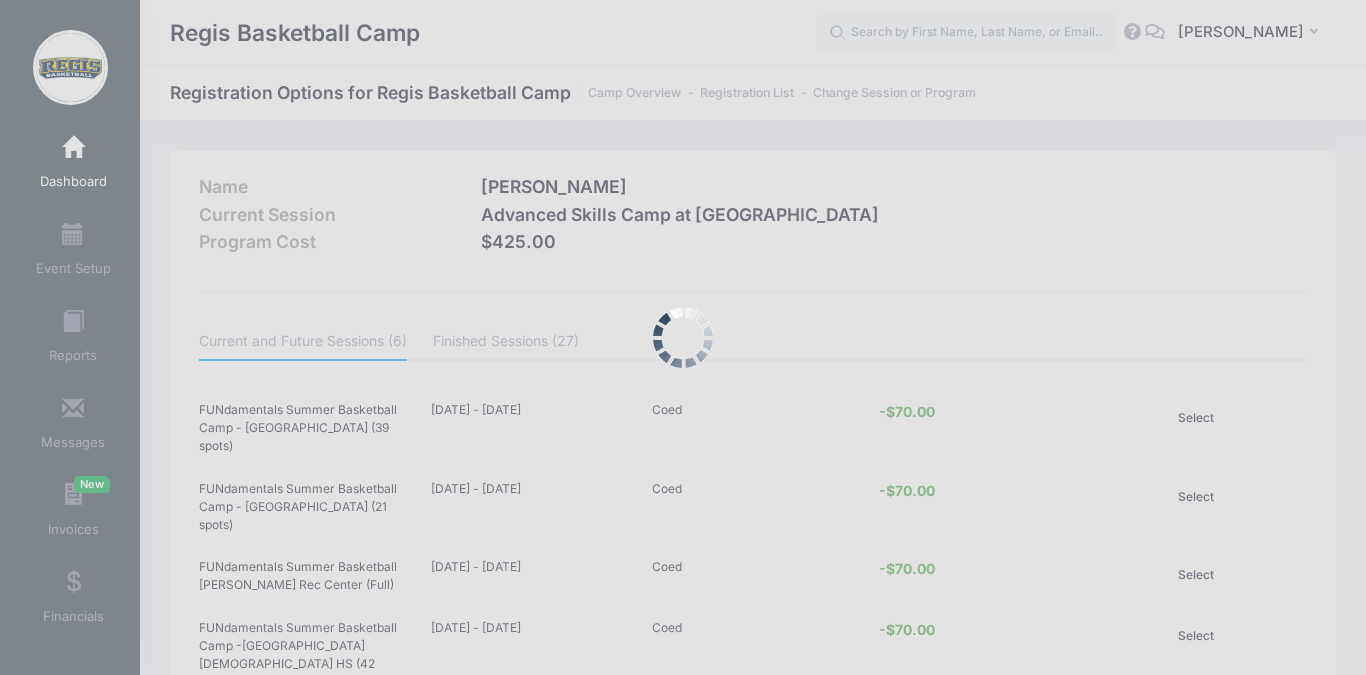 scroll, scrollTop: 246, scrollLeft: 0, axis: vertical 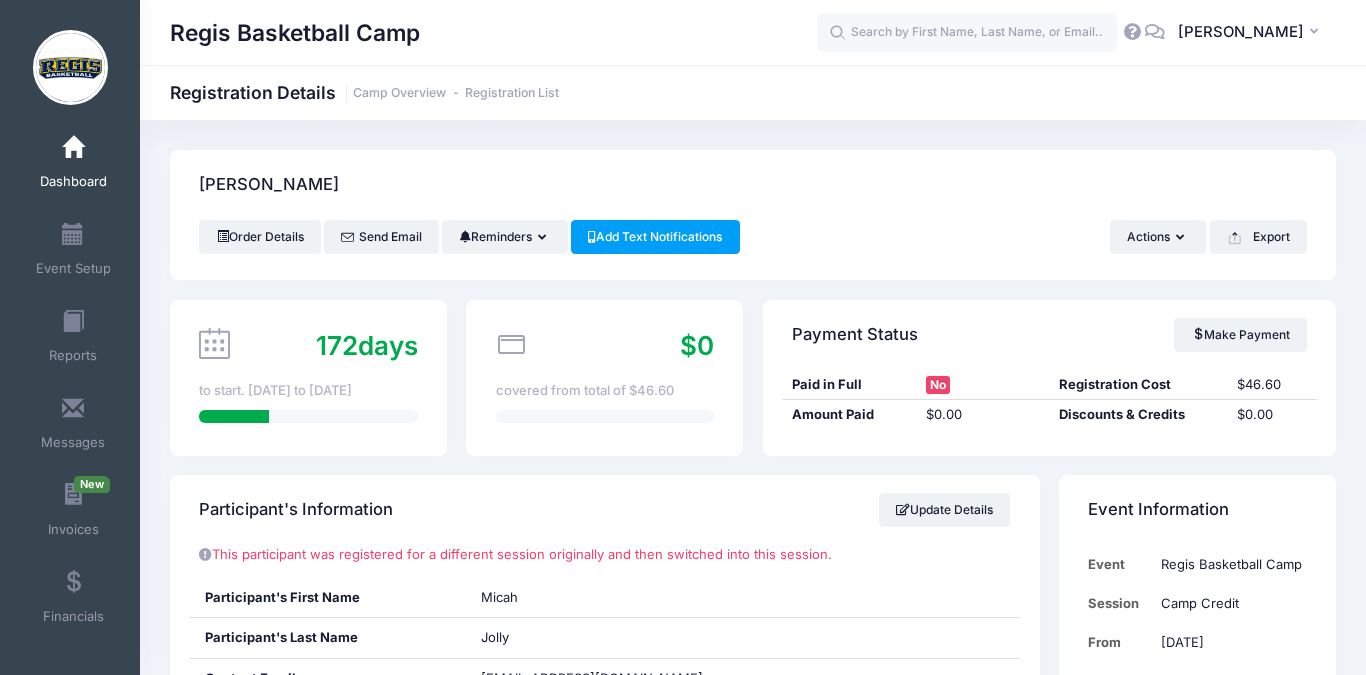 click at bounding box center [73, 148] 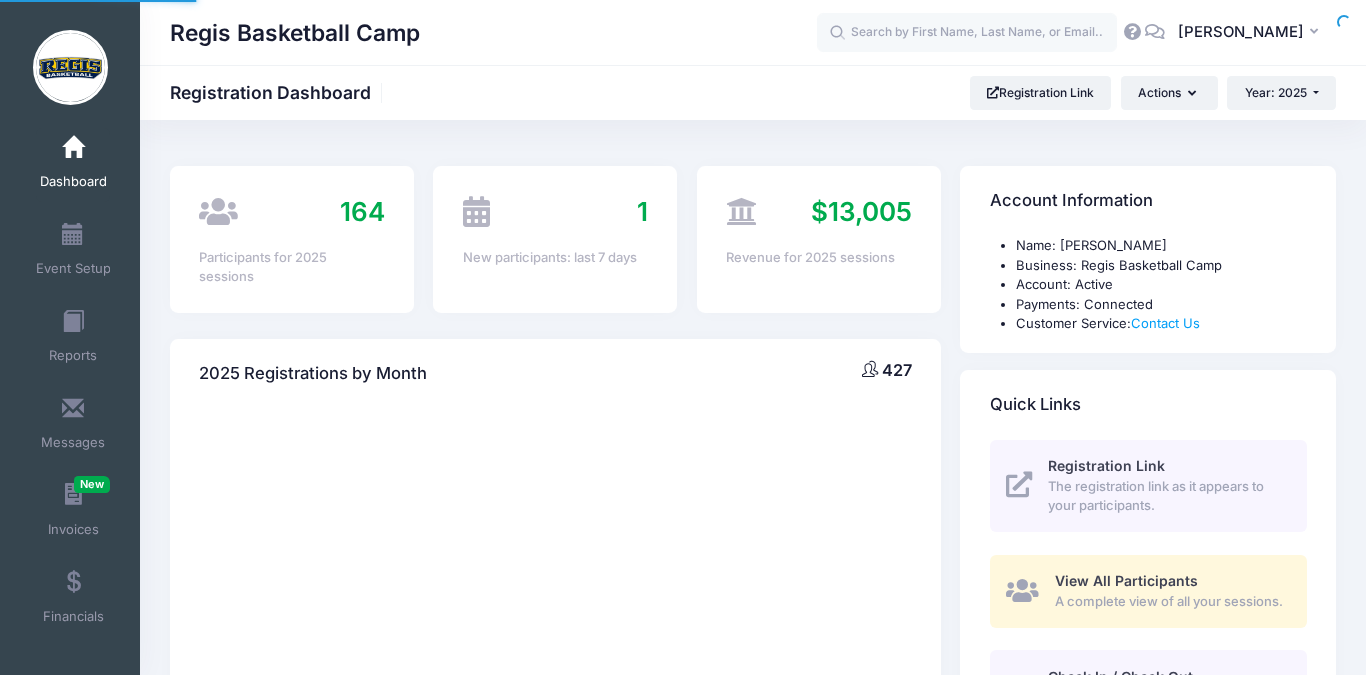 scroll, scrollTop: 0, scrollLeft: 0, axis: both 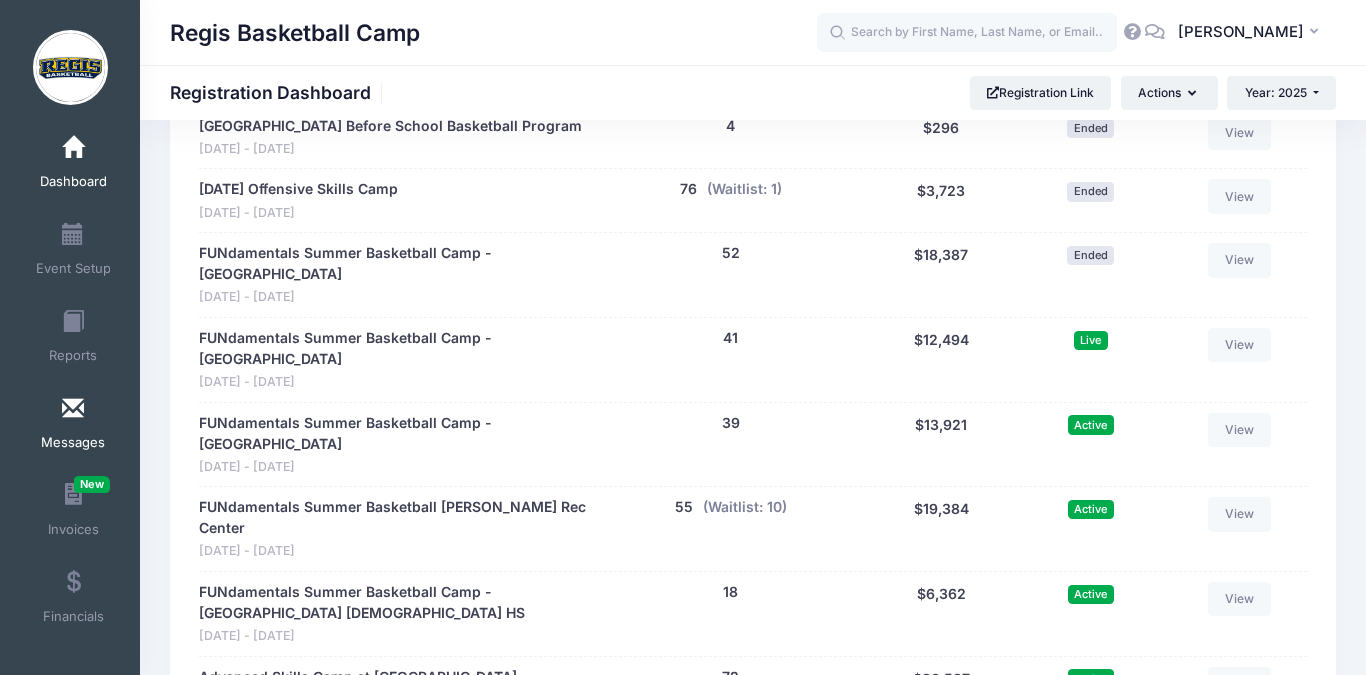 click at bounding box center (73, 409) 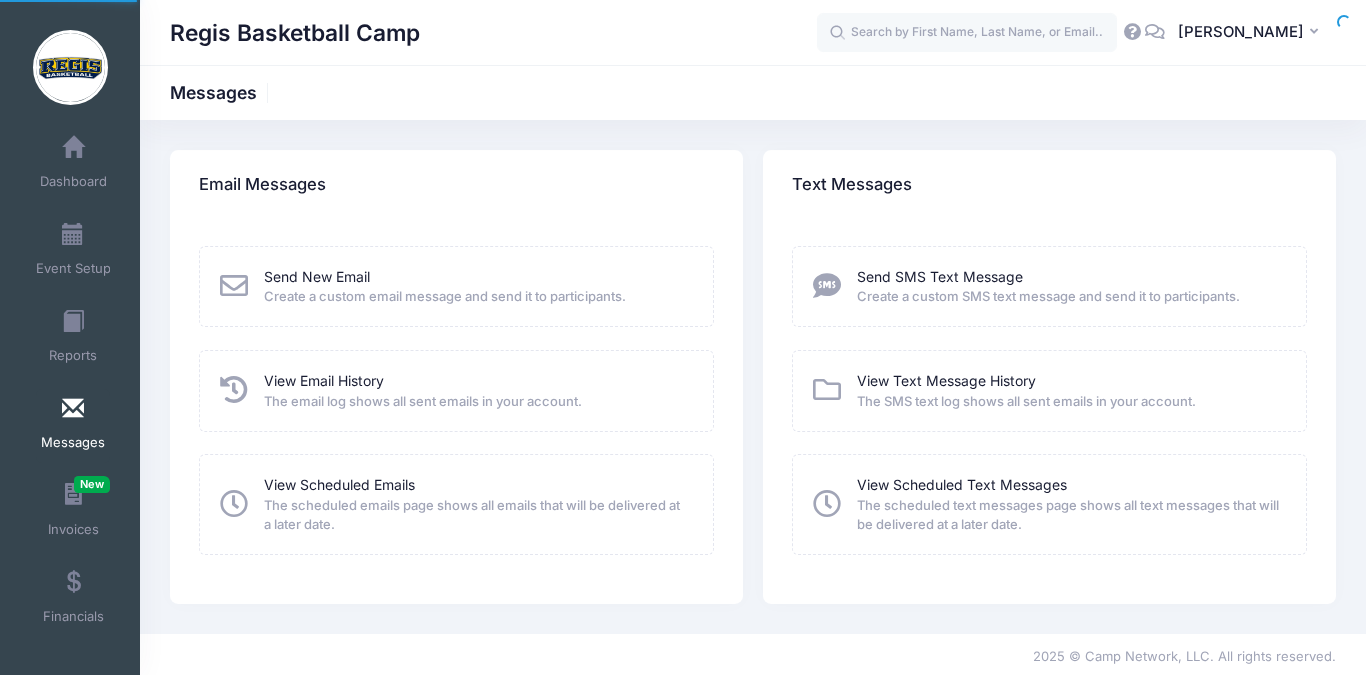 scroll, scrollTop: 0, scrollLeft: 0, axis: both 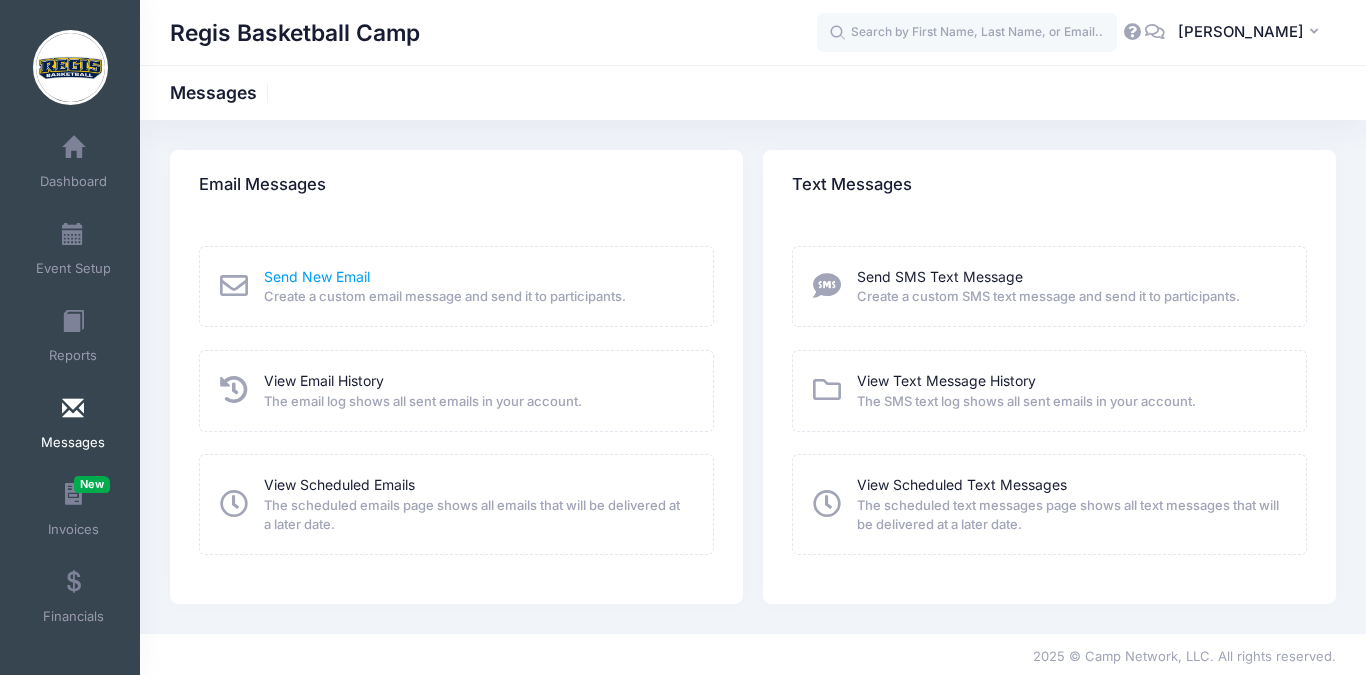 click on "Send New Email" at bounding box center (317, 276) 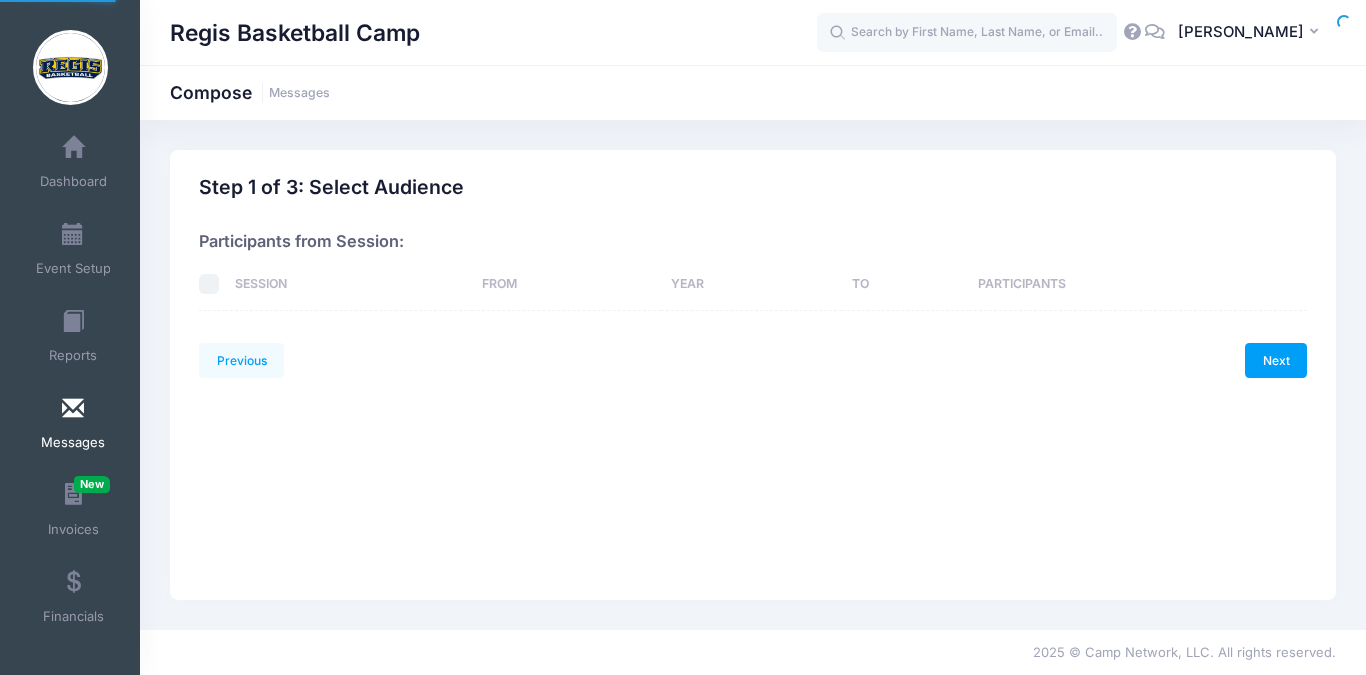 scroll, scrollTop: 0, scrollLeft: 0, axis: both 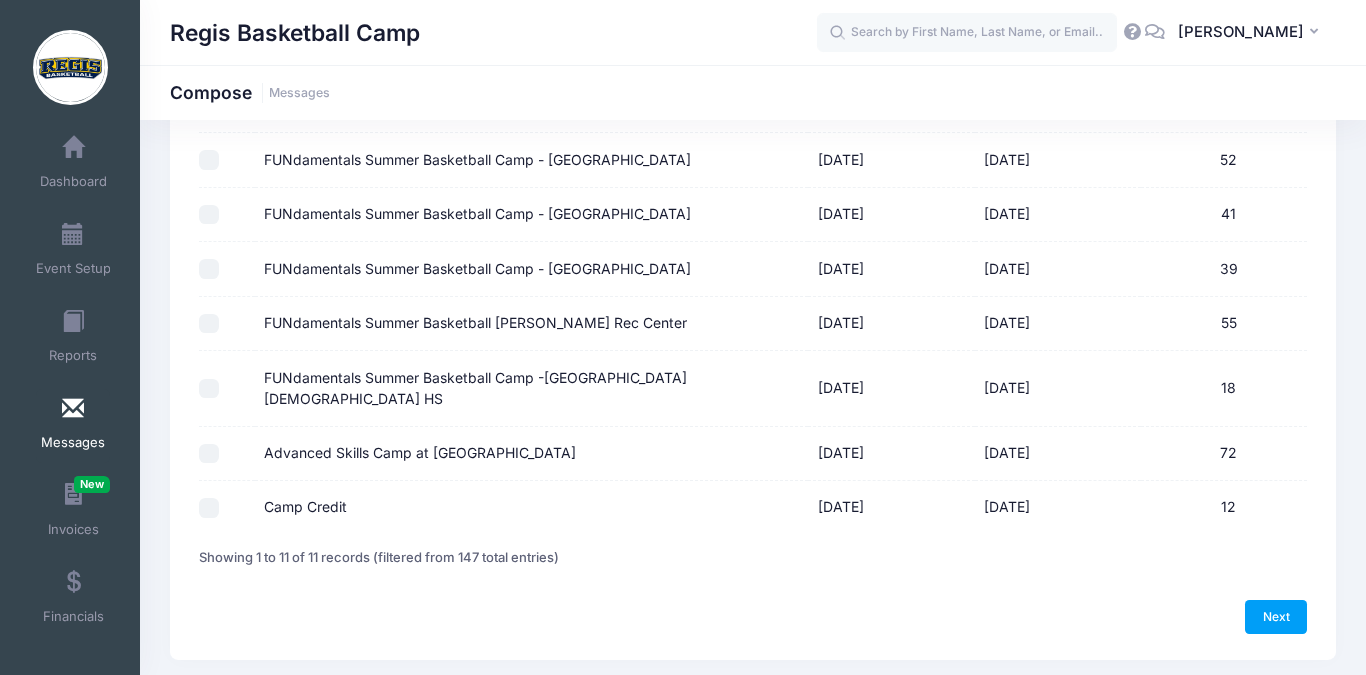 click on "FUNdamentals Summer Basketball Camp - [GEOGRAPHIC_DATA]" at bounding box center (209, 269) 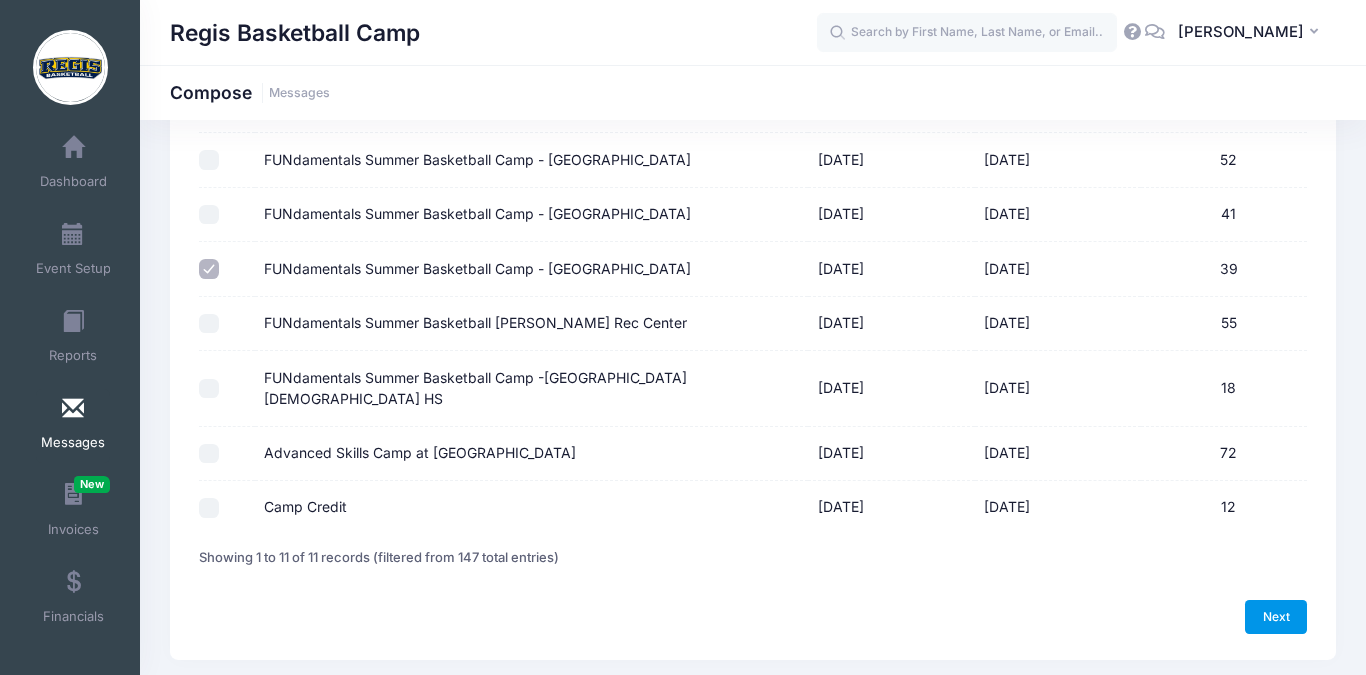click on "Next" at bounding box center [1276, 617] 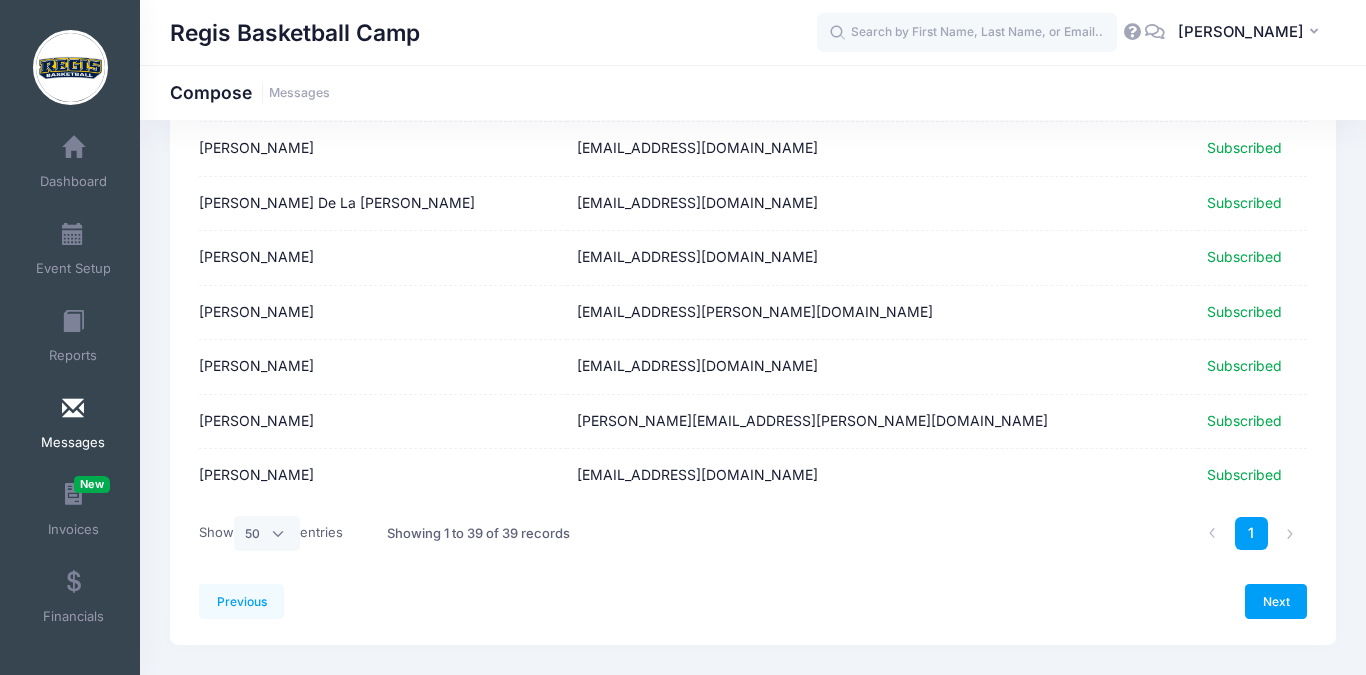 scroll, scrollTop: 1964, scrollLeft: 0, axis: vertical 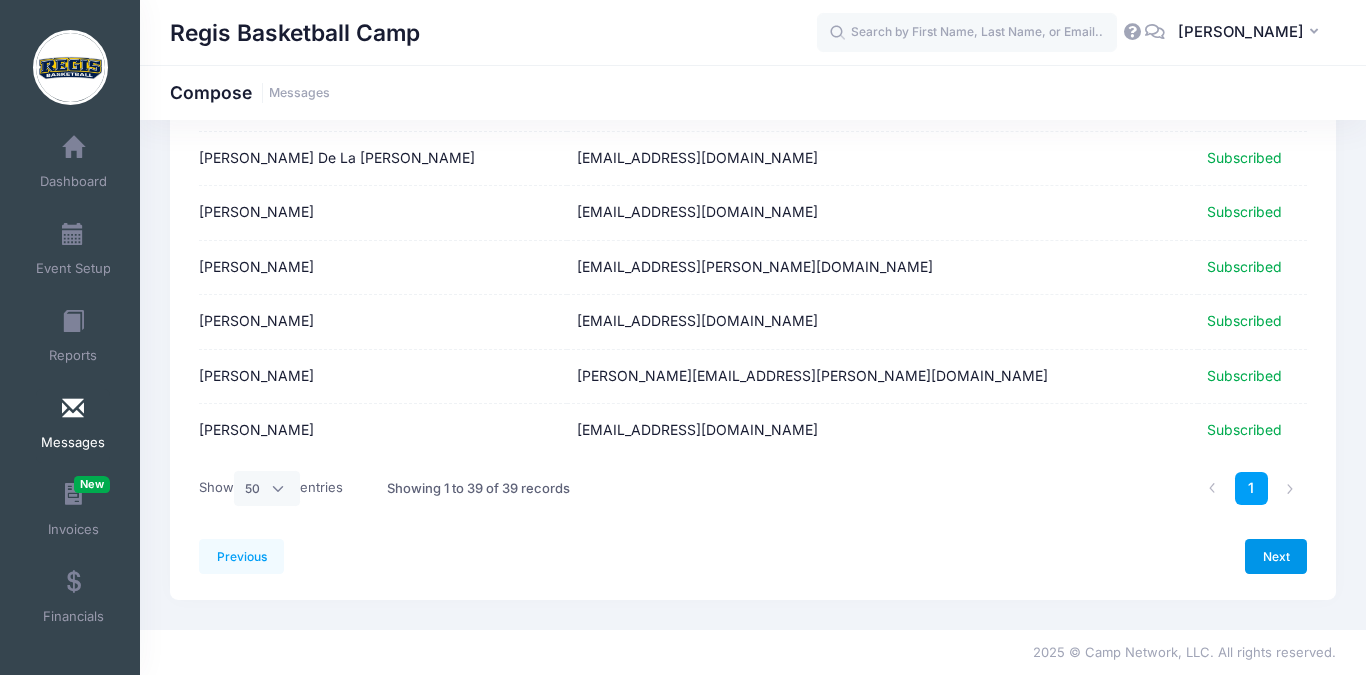 click on "Next" at bounding box center (1276, 556) 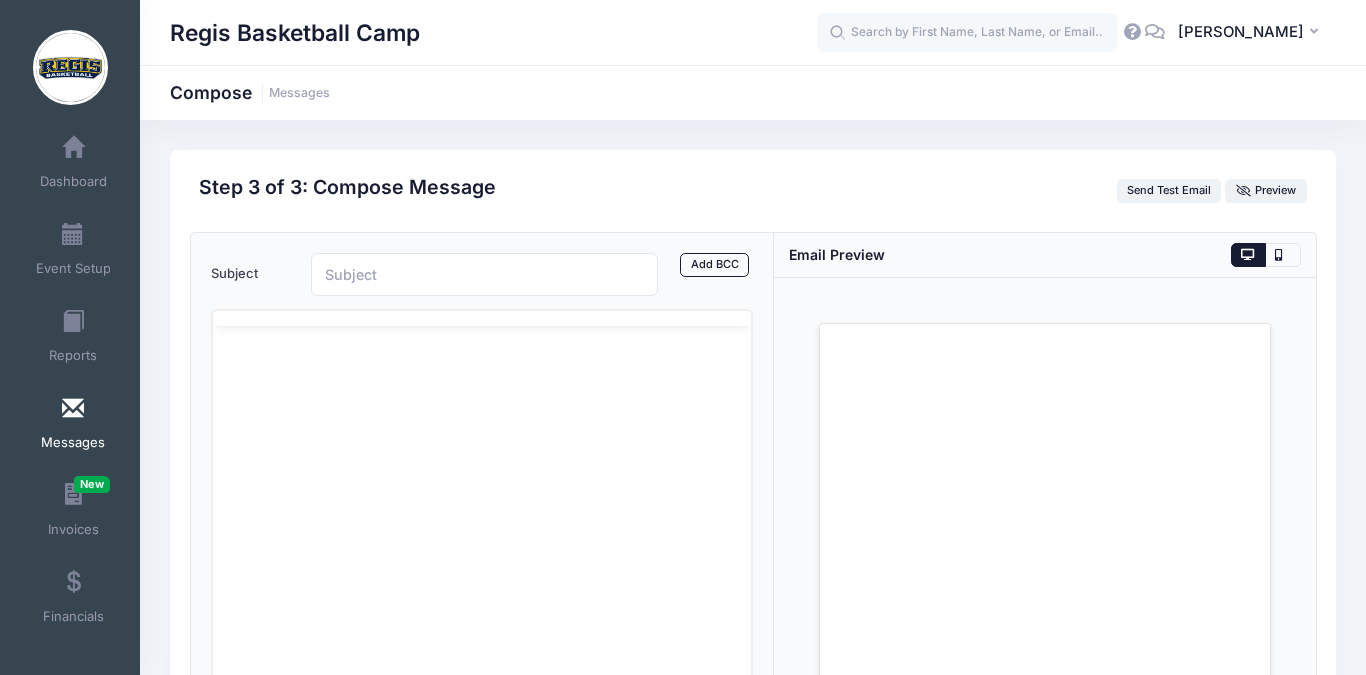scroll, scrollTop: 0, scrollLeft: 0, axis: both 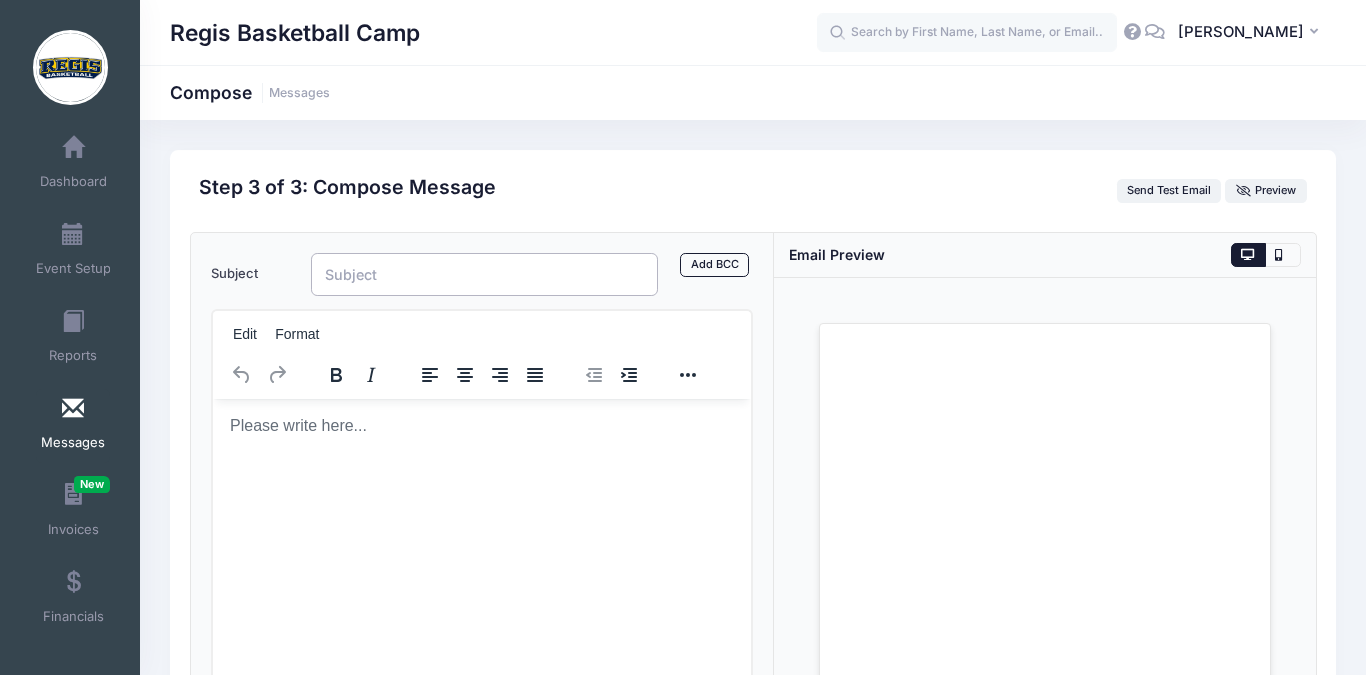 click on "Subject" at bounding box center (484, 274) 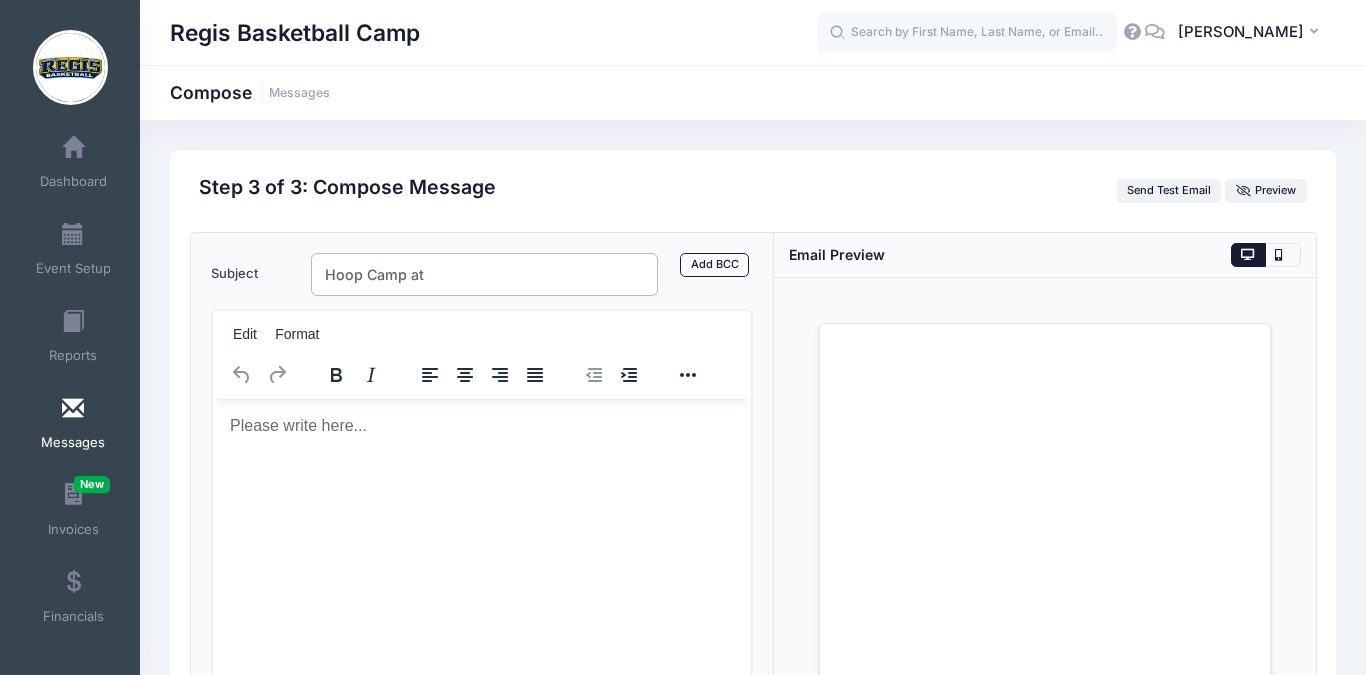 click on "Hoop Camp at" at bounding box center (484, 274) 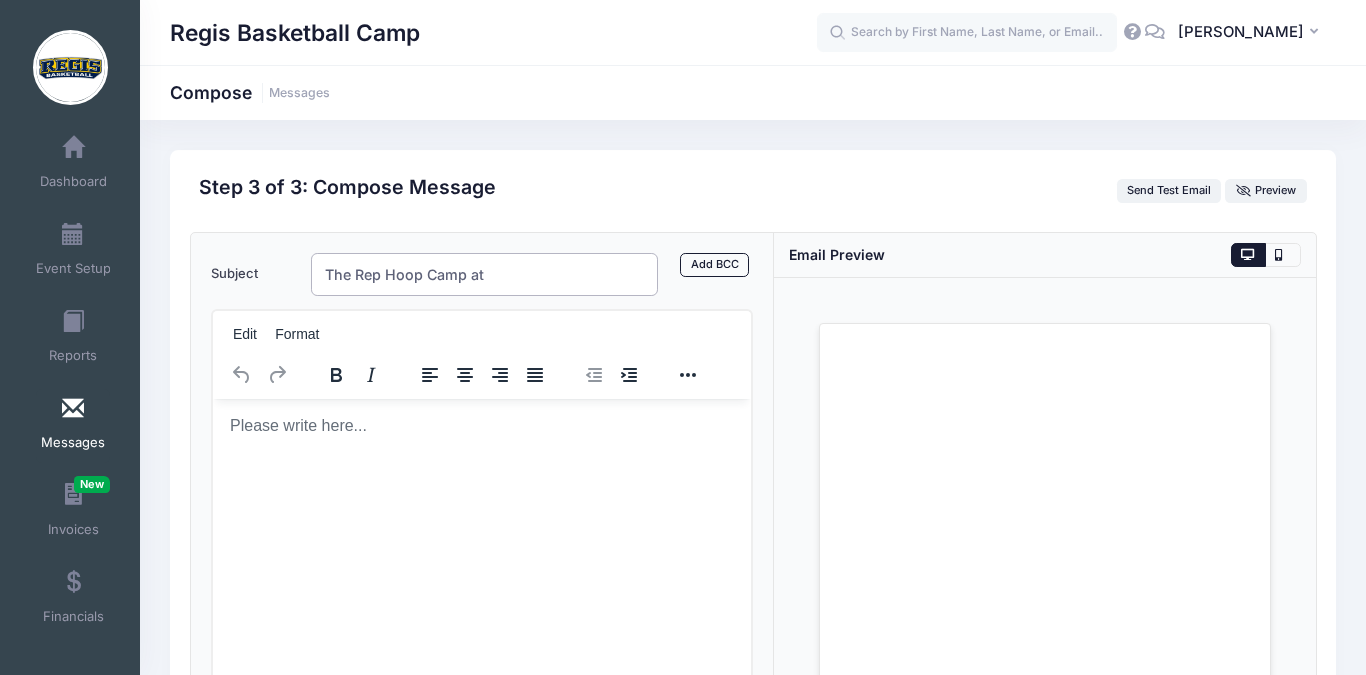 click on "The Rep Hoop Camp at" at bounding box center (484, 274) 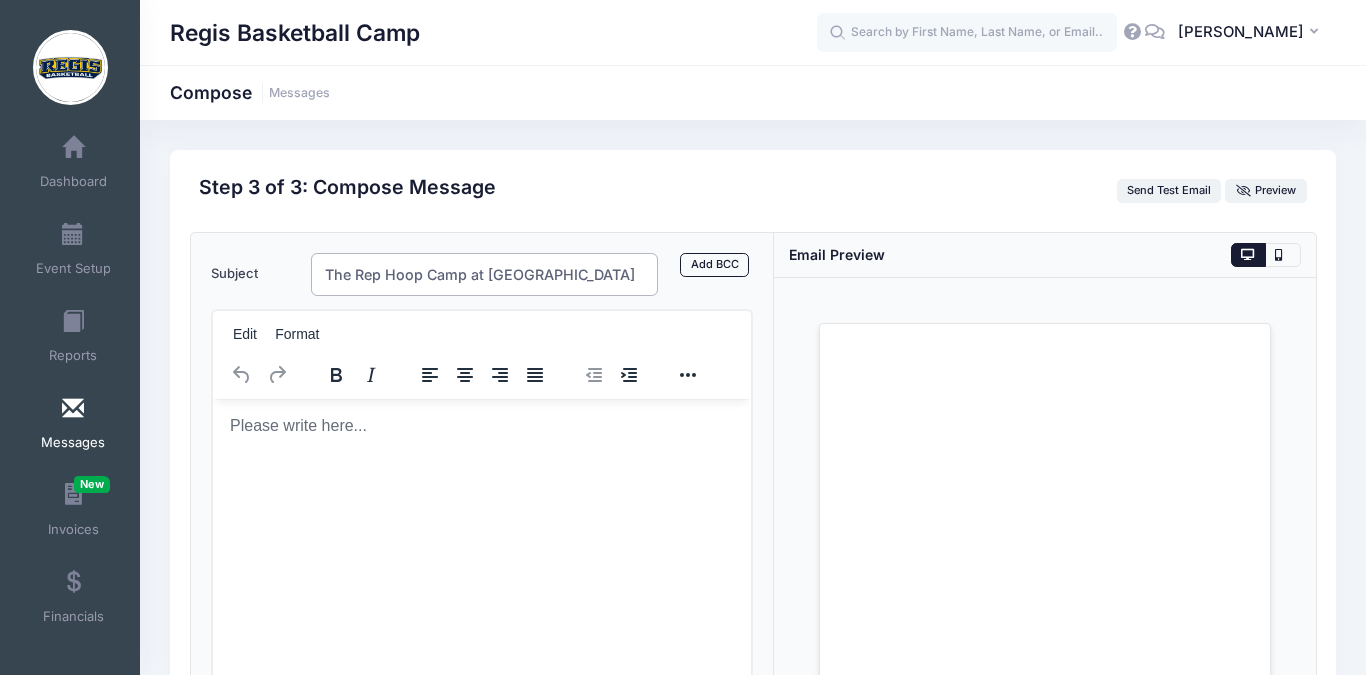 type on "The Rep Hoop Camp at [GEOGRAPHIC_DATA]" 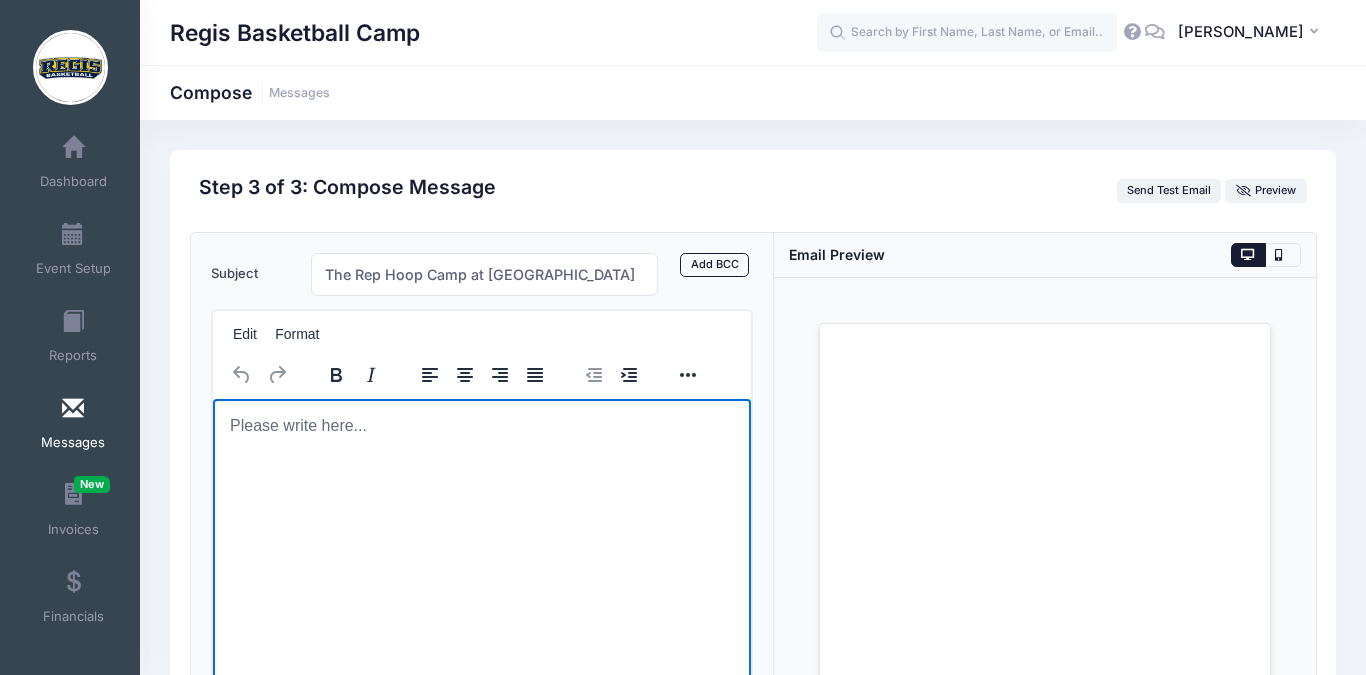 scroll, scrollTop: 3, scrollLeft: 0, axis: vertical 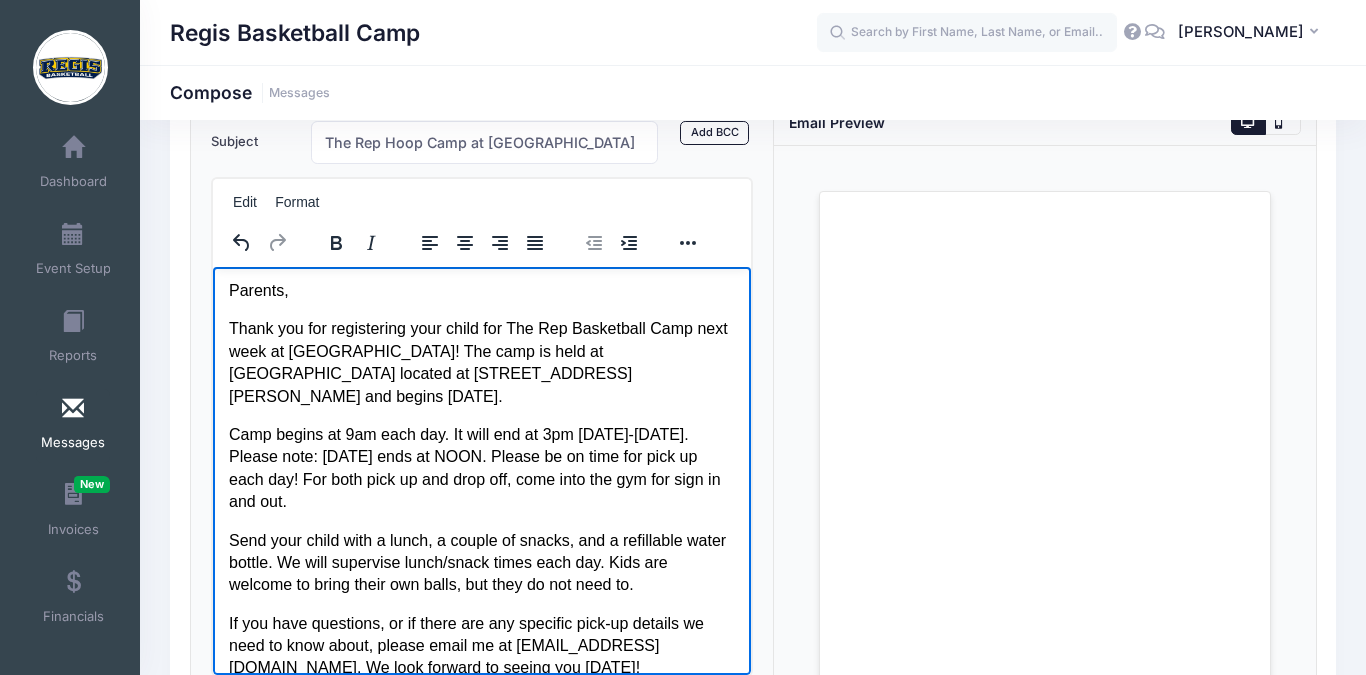 click on "Thank you for registering your child for The Rep Basketball Camp next week at [GEOGRAPHIC_DATA]! The camp is held at [GEOGRAPHIC_DATA] located at [STREET_ADDRESS][PERSON_NAME] and begins [DATE]." at bounding box center [481, 362] 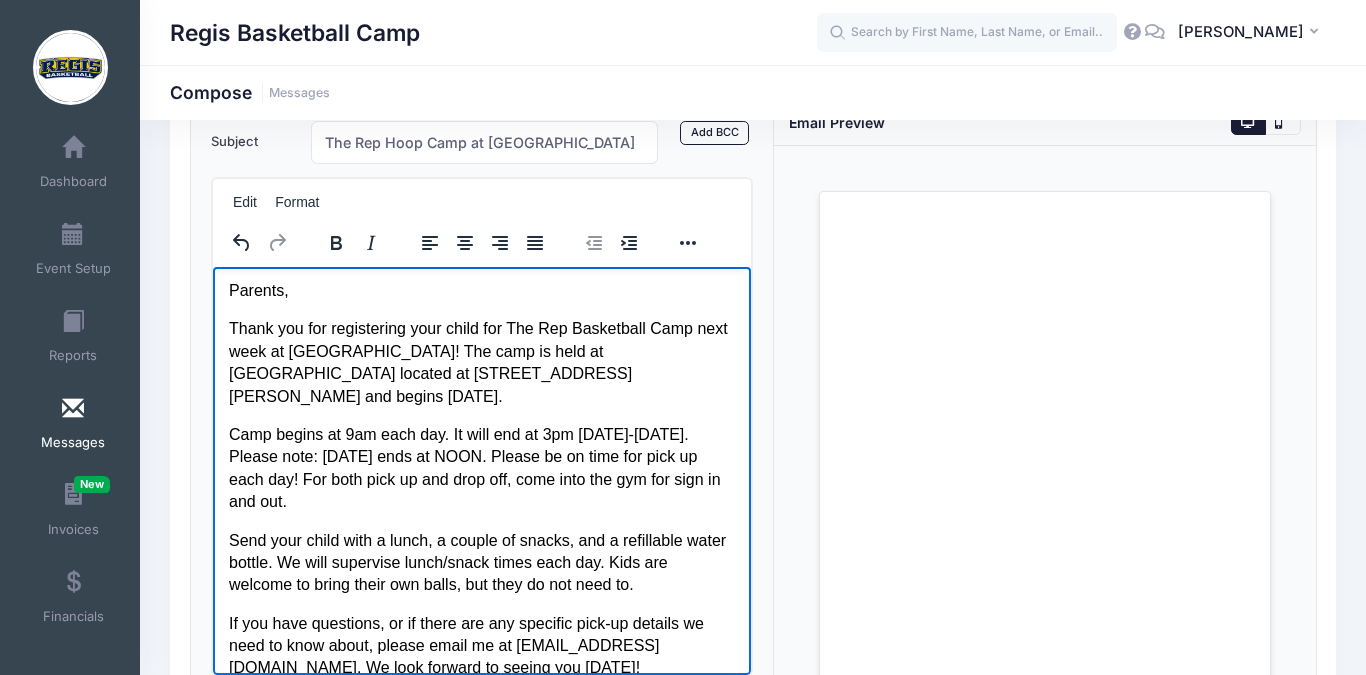 type 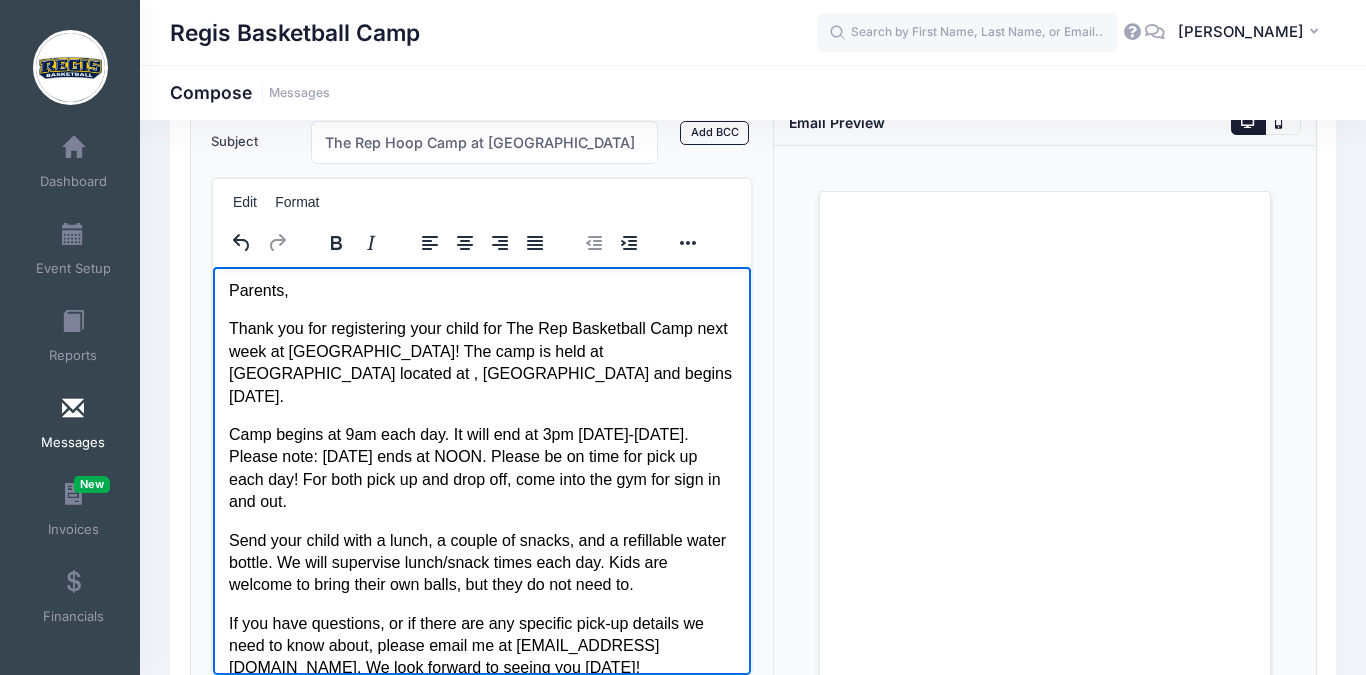 click on "Thank you for registering your child for The Rep Basketball Camp next week at [GEOGRAPHIC_DATA]! The camp is held at [GEOGRAPHIC_DATA] located at , [GEOGRAPHIC_DATA] and begins [DATE]." at bounding box center [481, 362] 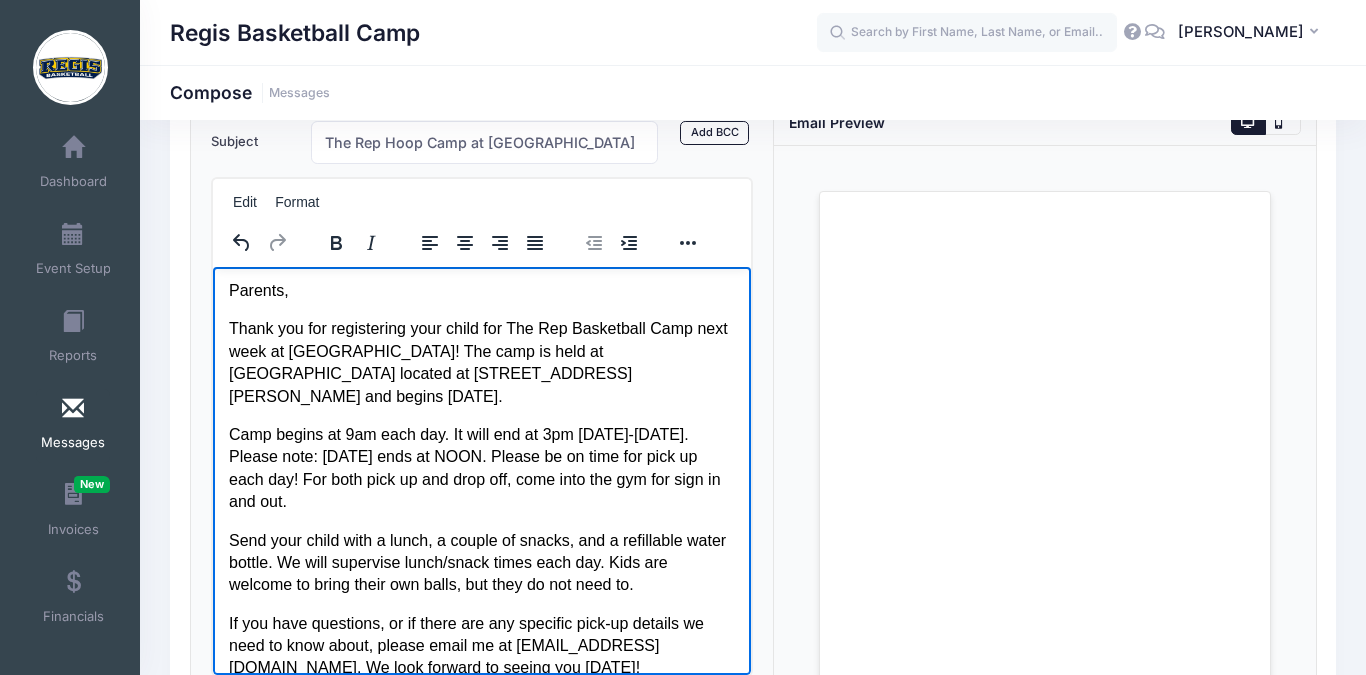 click on "Thank you for registering your child for The Rep Basketball Camp next week at [GEOGRAPHIC_DATA]! The camp is held at [GEOGRAPHIC_DATA] located at [STREET_ADDRESS][PERSON_NAME] and begins [DATE]." at bounding box center (481, 362) 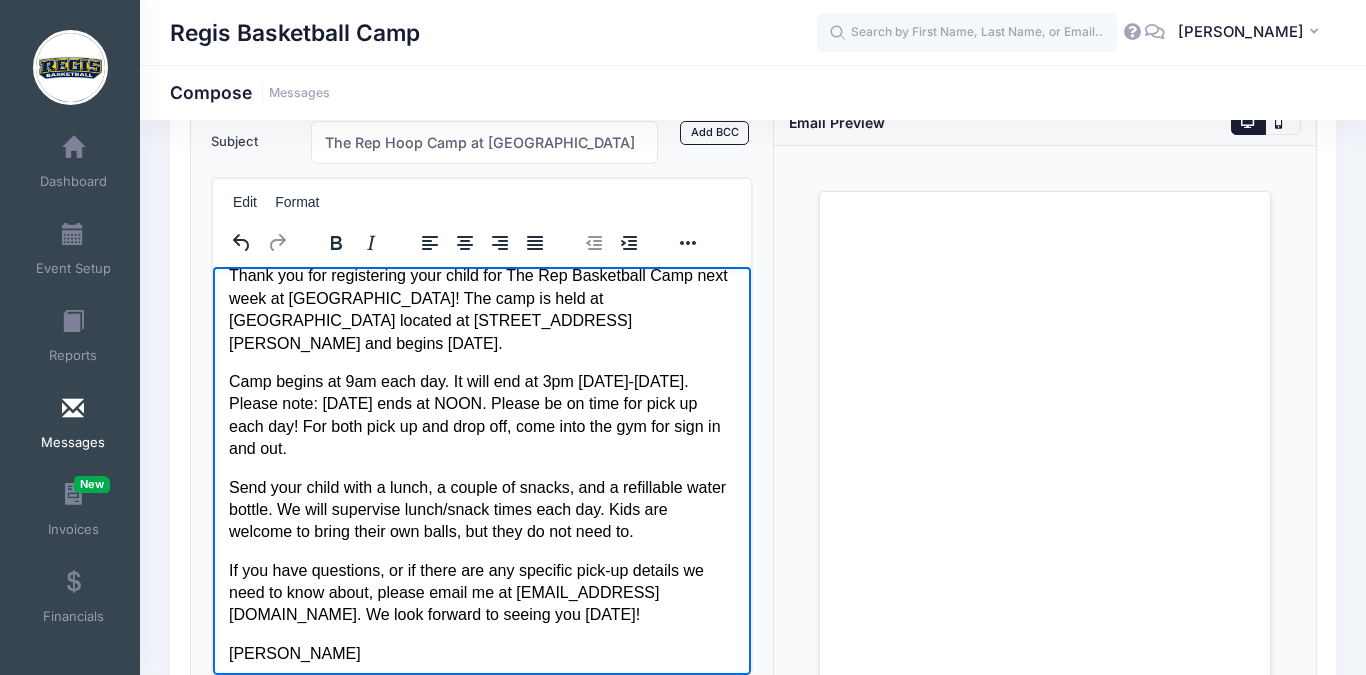 scroll, scrollTop: 62, scrollLeft: 0, axis: vertical 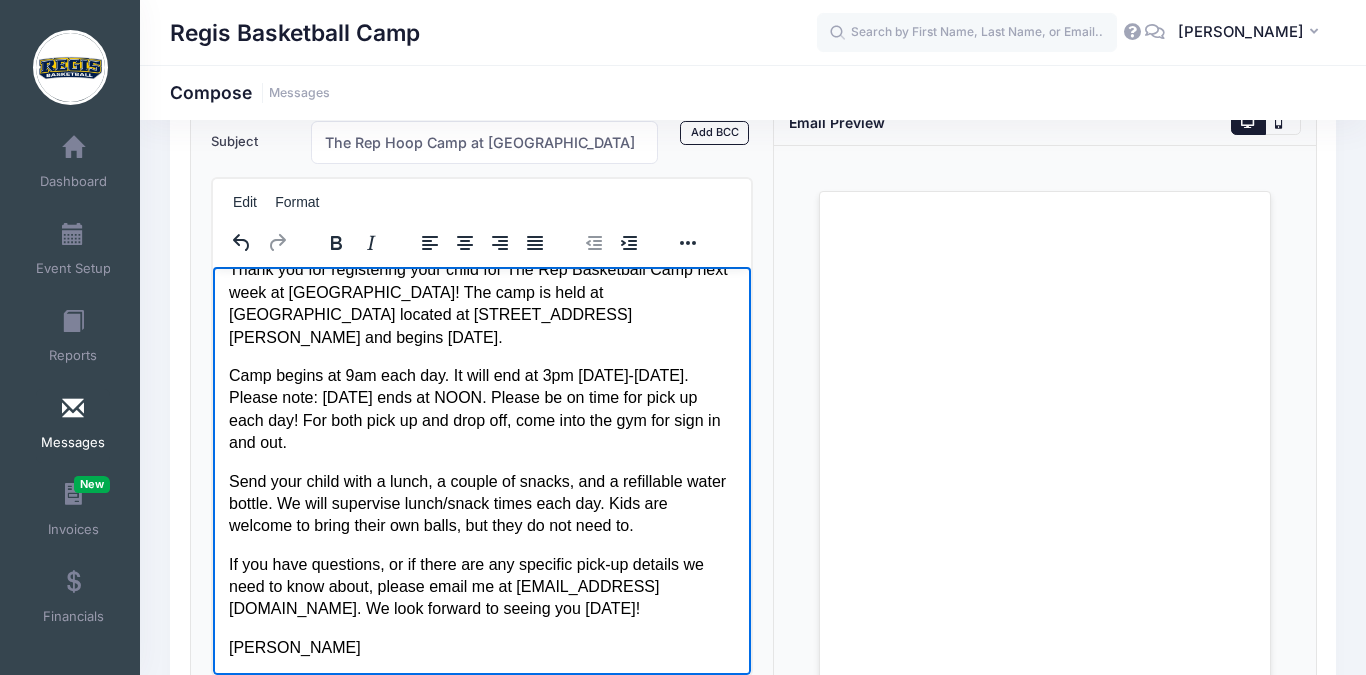 click on "If you have questions, or if there are any specific pick-up details we need to know about, please email me at [EMAIL_ADDRESS][DOMAIN_NAME]. We look forward to seeing you [DATE]!" at bounding box center (481, 586) 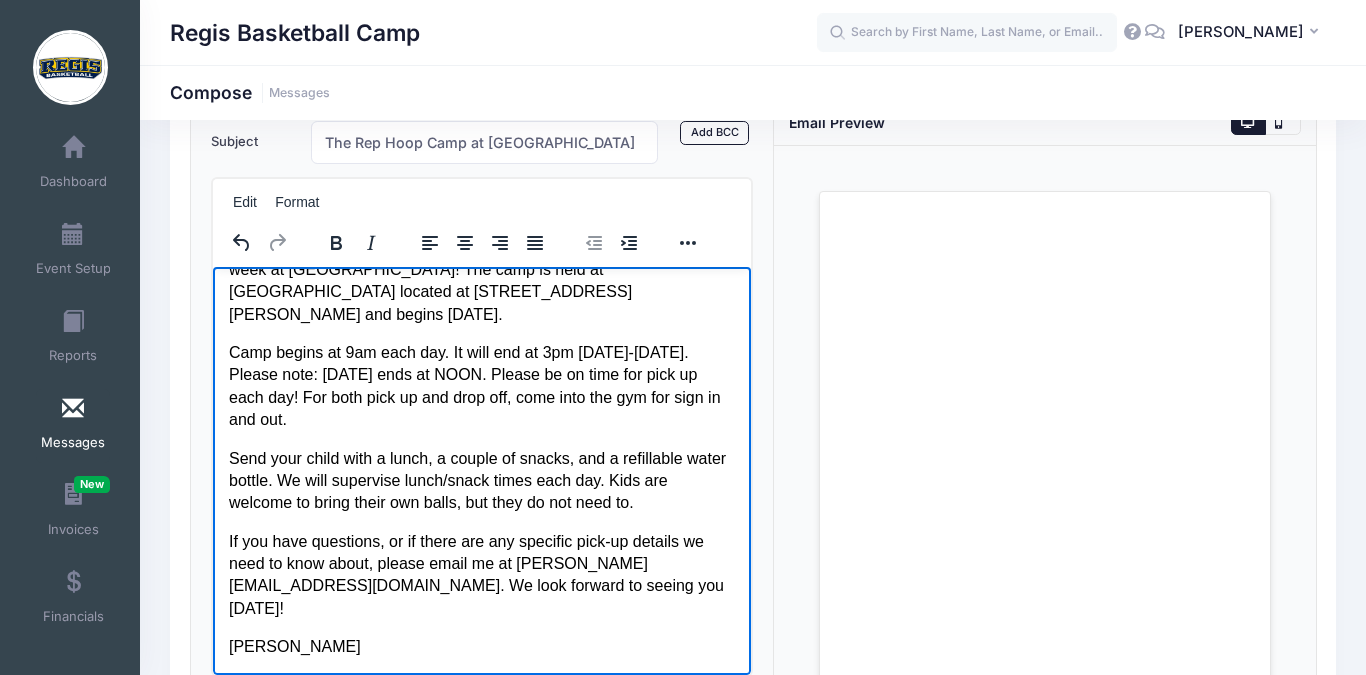 scroll, scrollTop: 377, scrollLeft: 0, axis: vertical 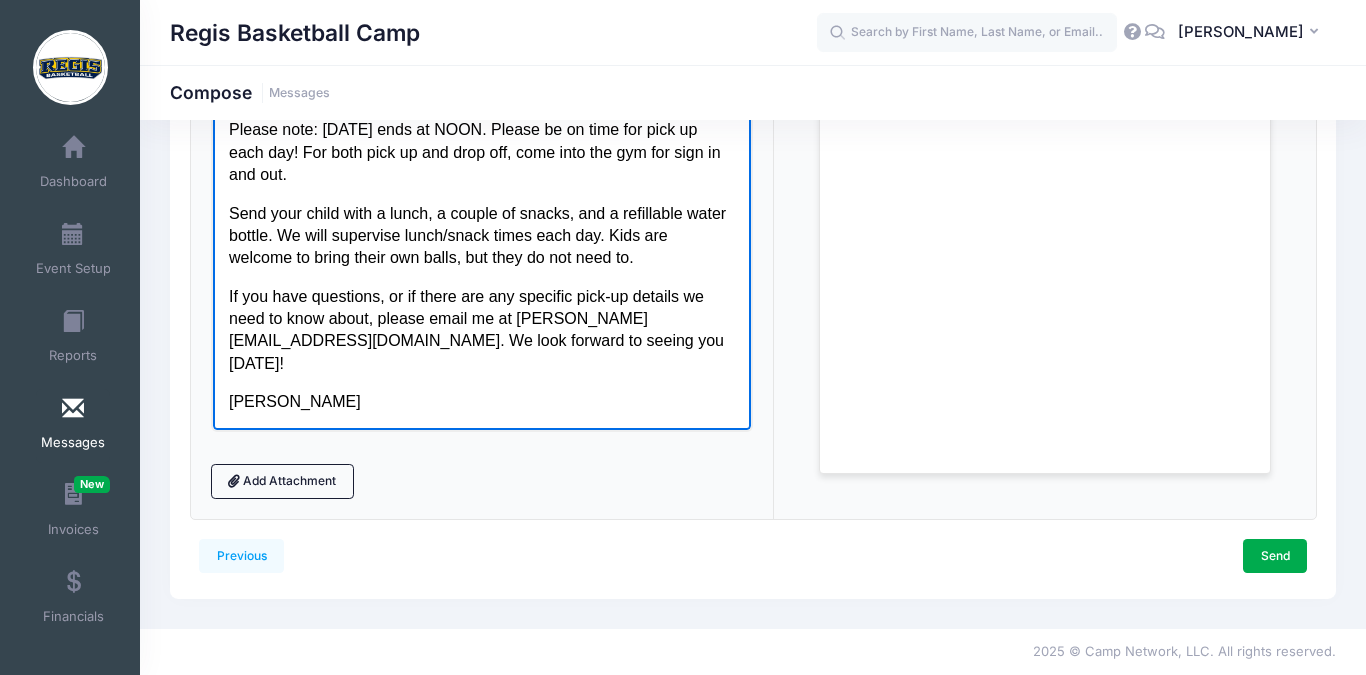 drag, startPoint x: 477, startPoint y: 412, endPoint x: 374, endPoint y: 182, distance: 252.00992 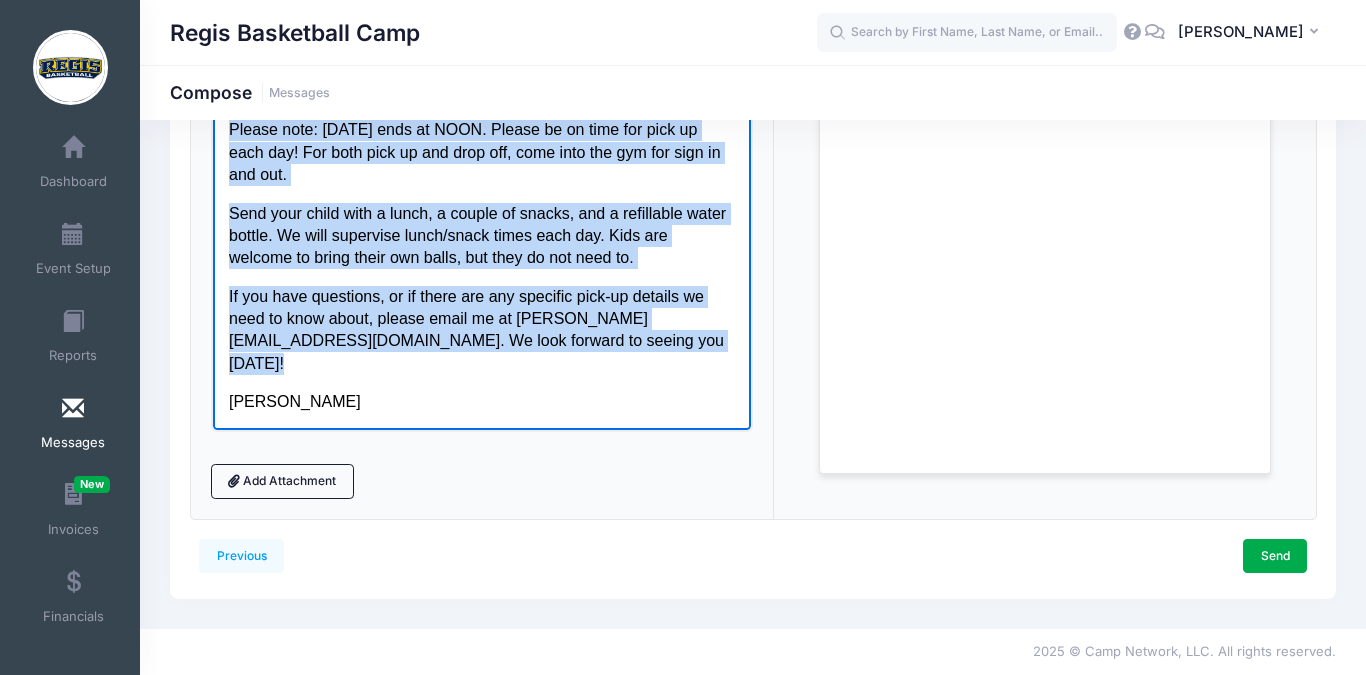 copy on "Parents, Thank you for registering your child for The Rep Basketball Camp next week at [GEOGRAPHIC_DATA]! The camp is held at [GEOGRAPHIC_DATA] located at [STREET_ADDRESS][PERSON_NAME] and begins [DATE].  Camp begins at 9am each day. It will end at 3pm [DATE]-[DATE]. Please note: [DATE] ends at NOON. Please be on time for pick up each day! For both pick up and drop off, come into the gym for sign in and out. Send your child with a lunch, a couple of snacks, and a refillable water bottle. We will supervise lunch/snack times each day. Kids are welcome to bring their own balls, but they do not need to. If you have questions, or if there are any specific pick-up details we need to know about, please email me at [PERSON_NAME][EMAIL_ADDRESS][DOMAIN_NAME]. We look forward to seeing you [DATE]!" 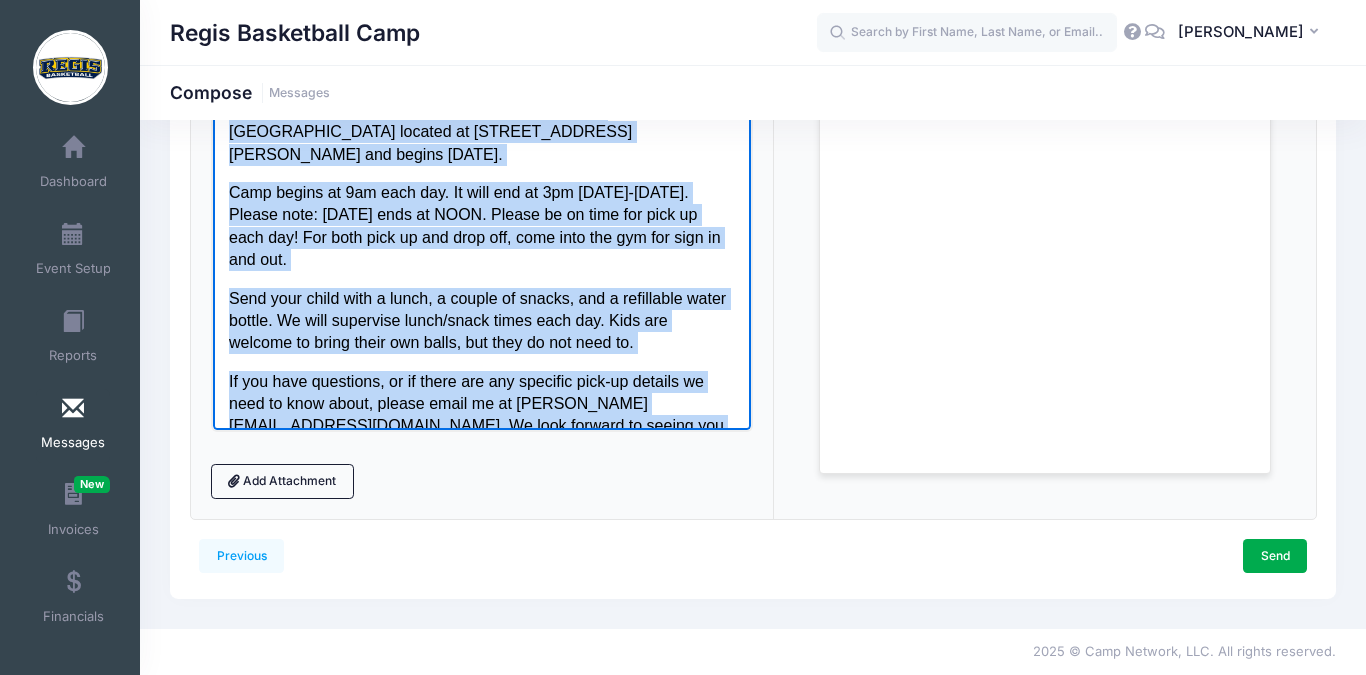 click on "Camp begins at 9am each day. It will end at 3pm [DATE]-[DATE]. Please note: [DATE] ends at NOON. Please be on time for pick up each day! For both pick up and drop off, come into the gym for sign in and out." at bounding box center (481, 226) 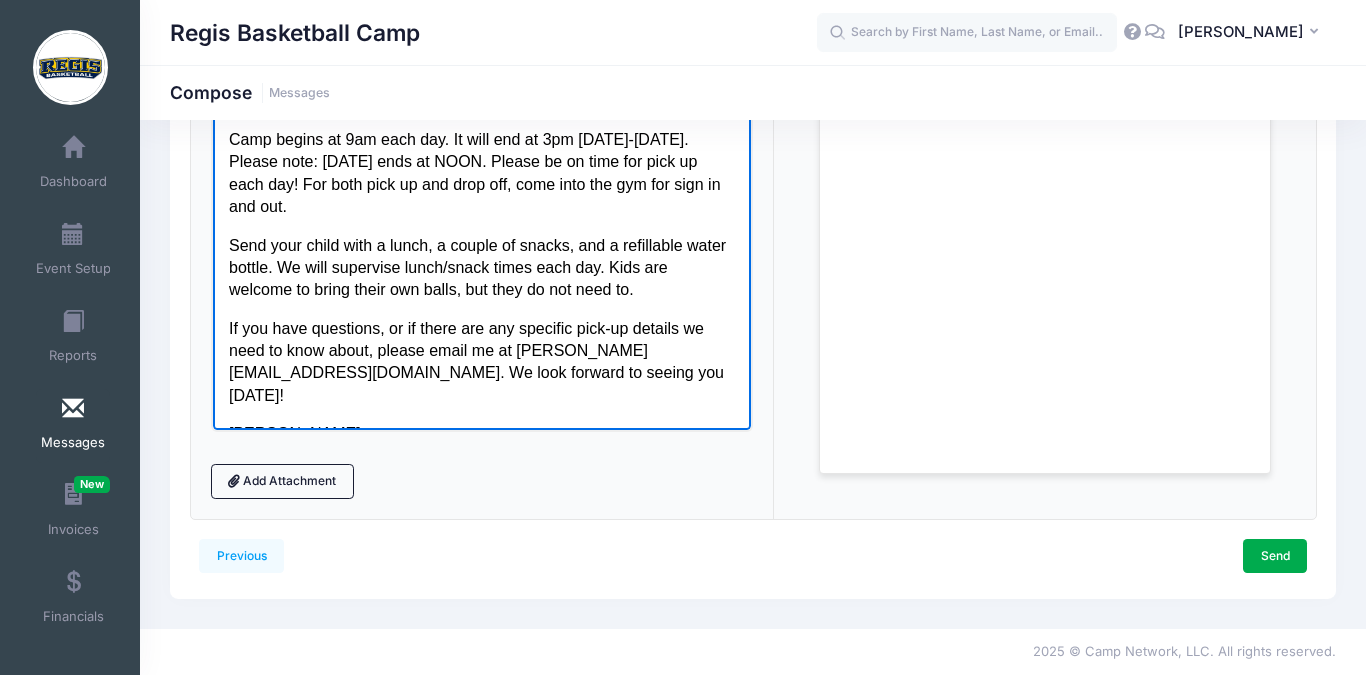 scroll, scrollTop: 85, scrollLeft: 0, axis: vertical 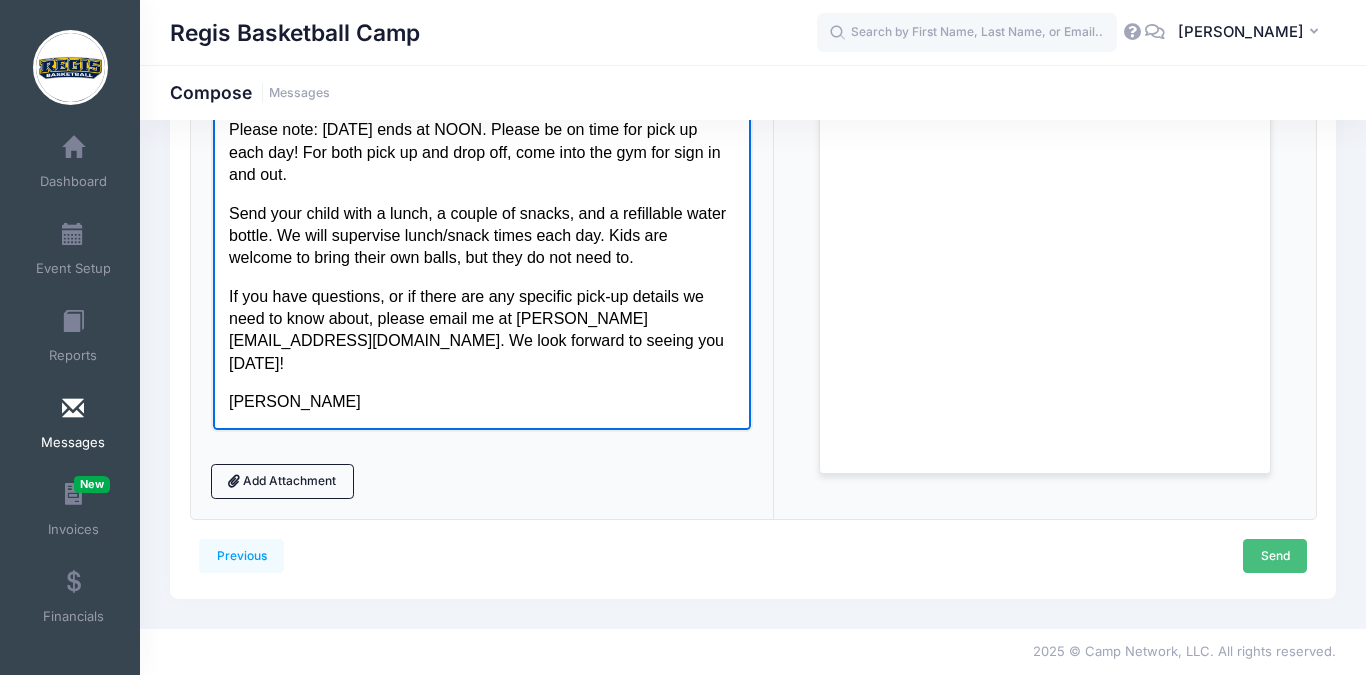 click on "Send" at bounding box center (1275, 556) 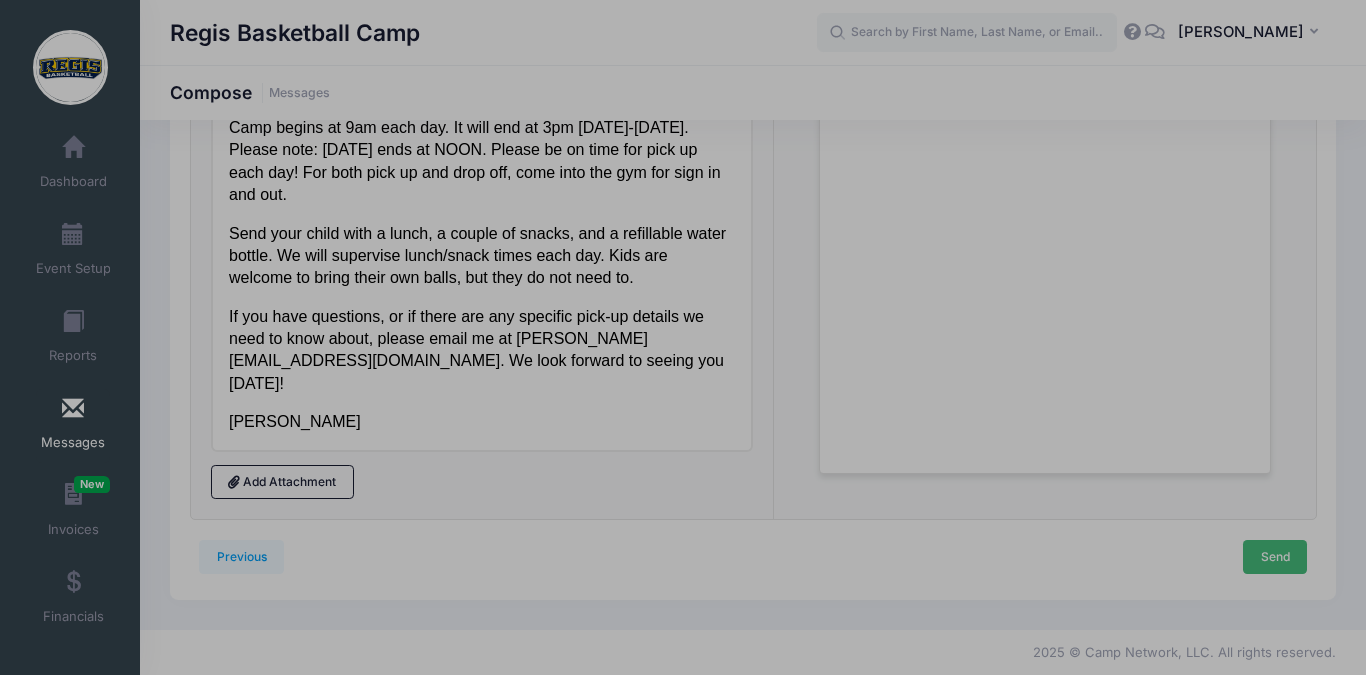 scroll, scrollTop: 0, scrollLeft: 0, axis: both 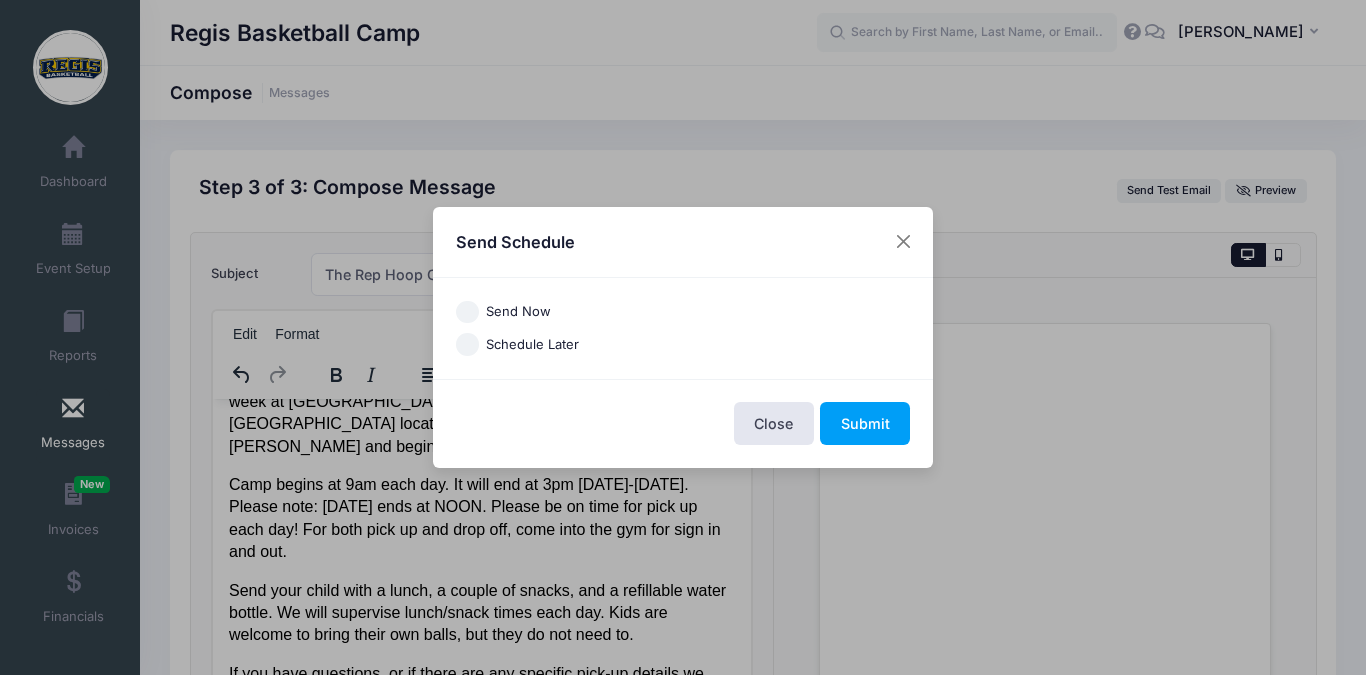 click on "Send Now" at bounding box center [467, 312] 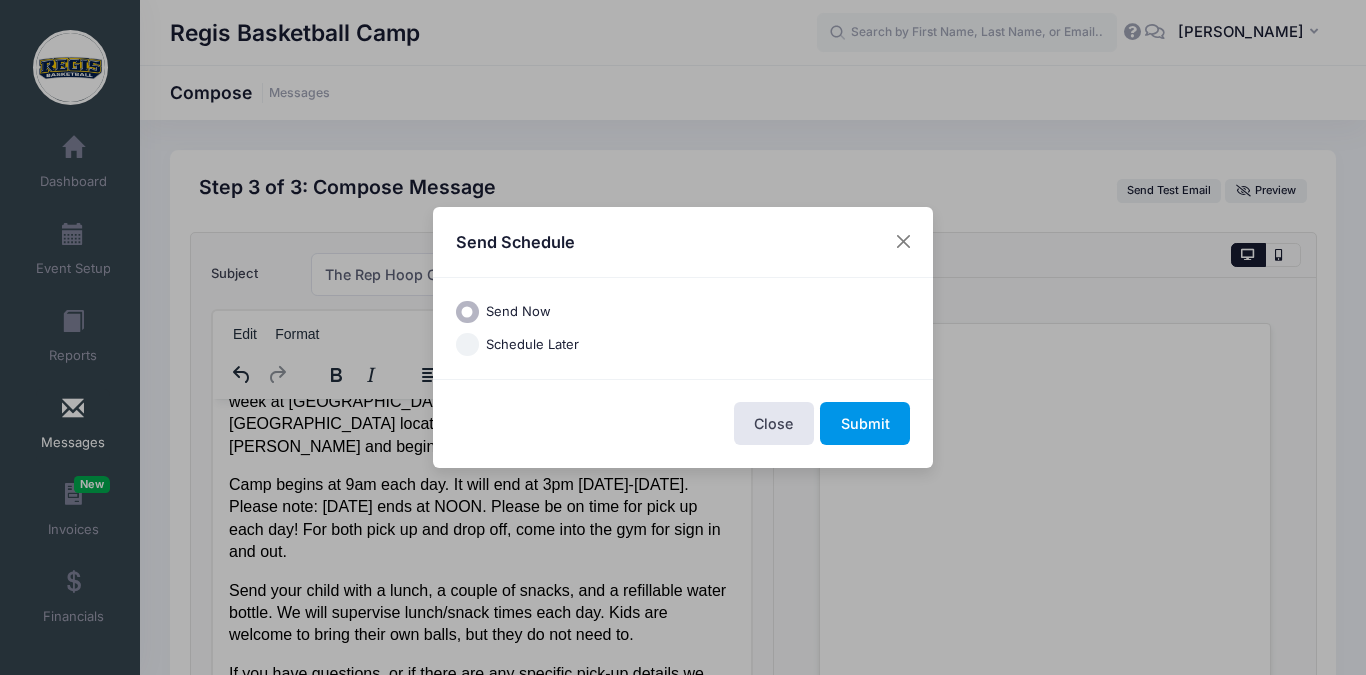 click on "Submit" at bounding box center [865, 423] 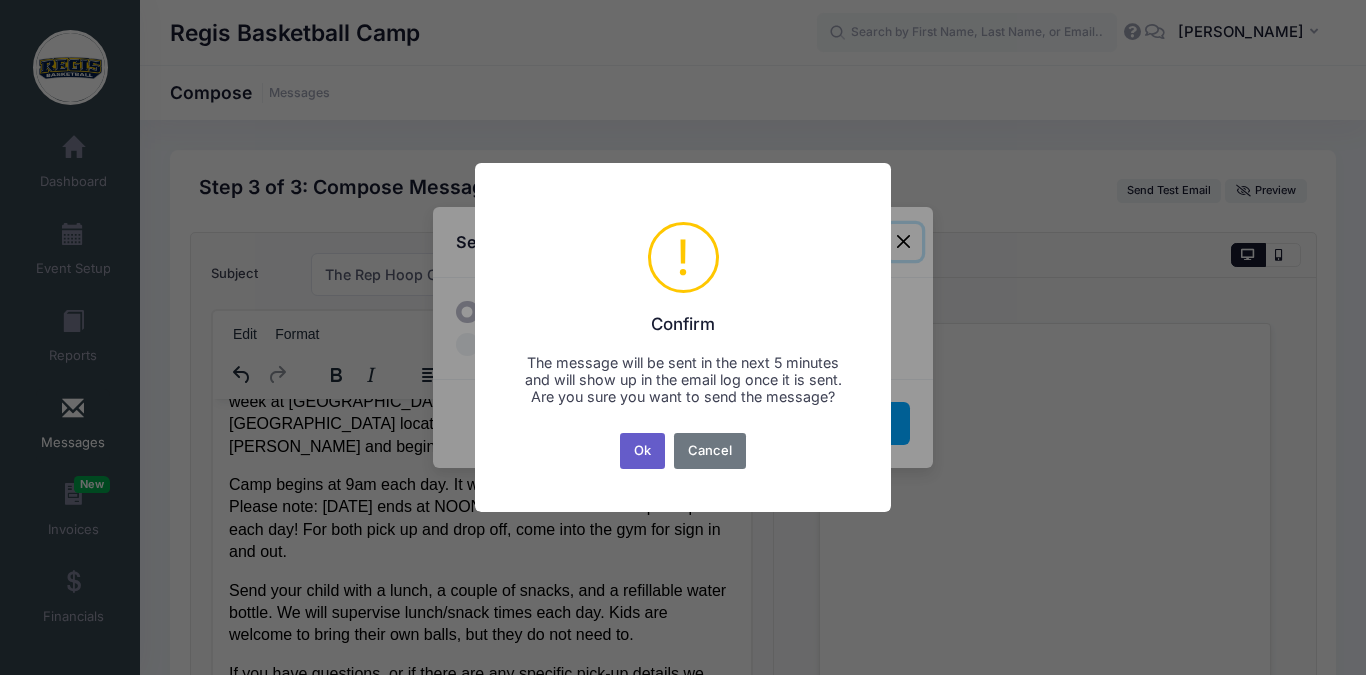 click on "Ok" at bounding box center [643, 451] 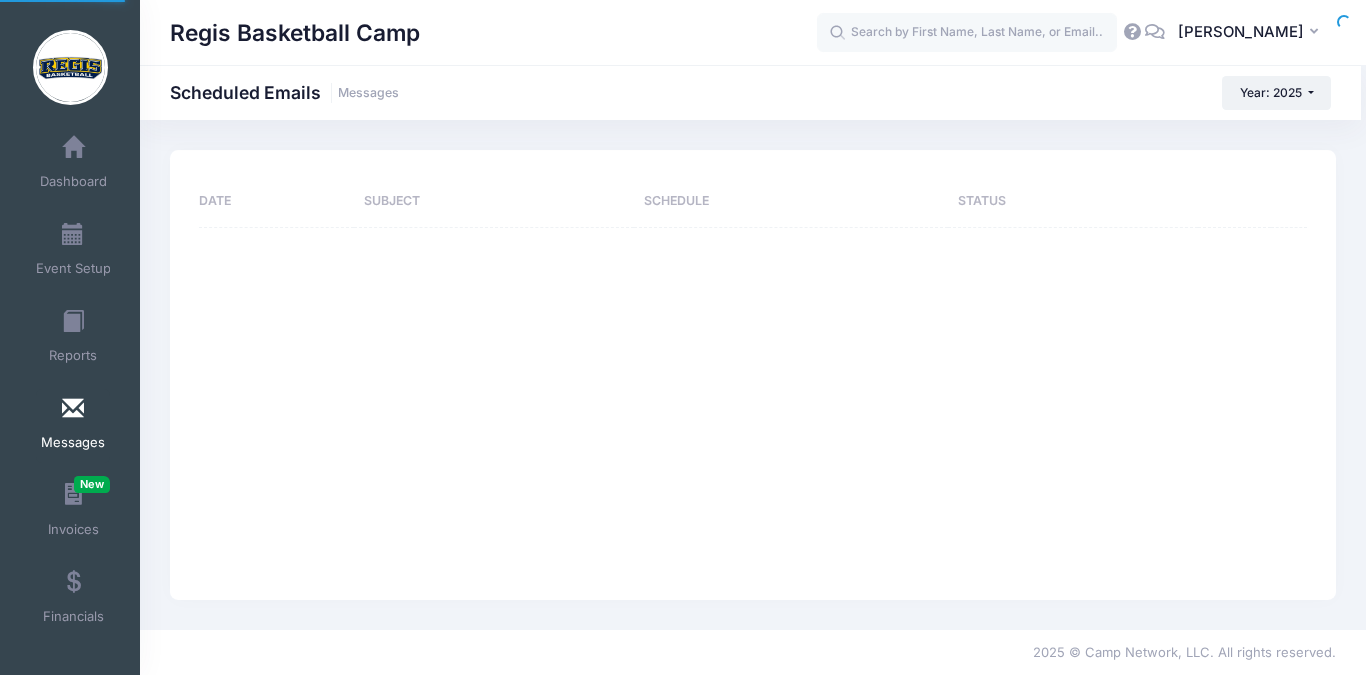 scroll, scrollTop: 0, scrollLeft: 0, axis: both 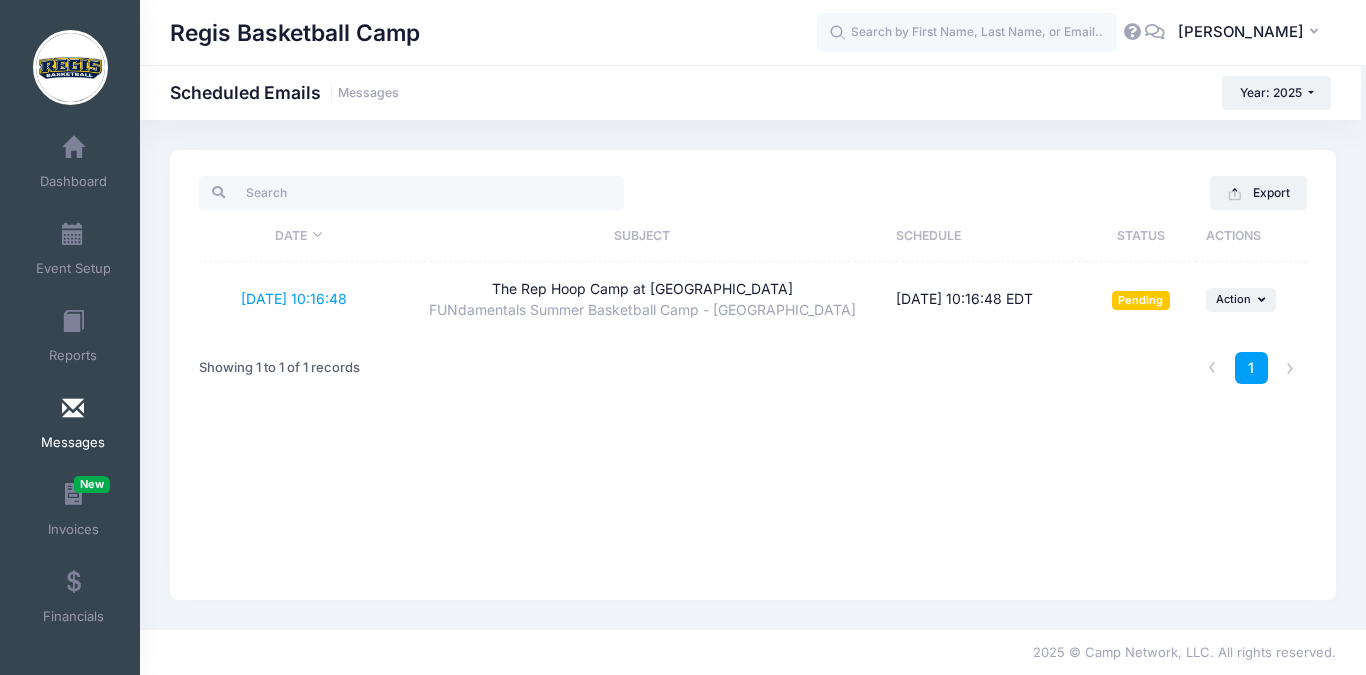 click at bounding box center [73, 409] 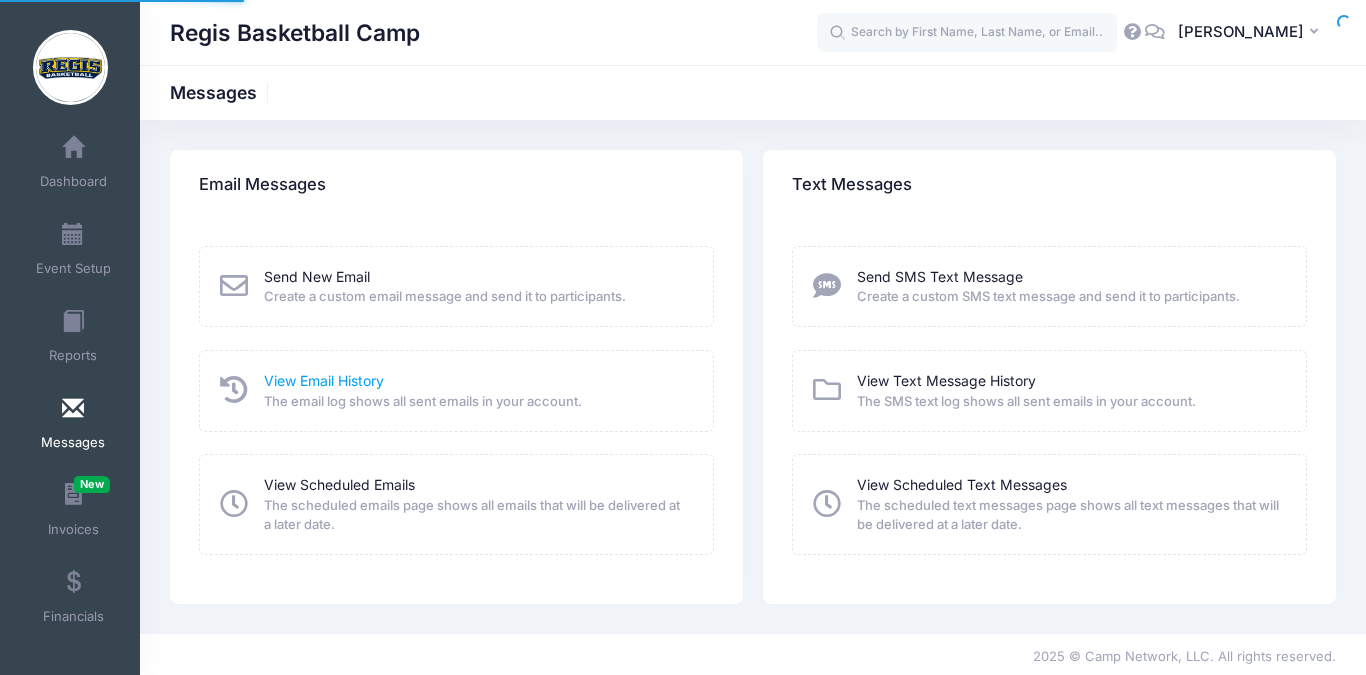 scroll, scrollTop: 0, scrollLeft: 0, axis: both 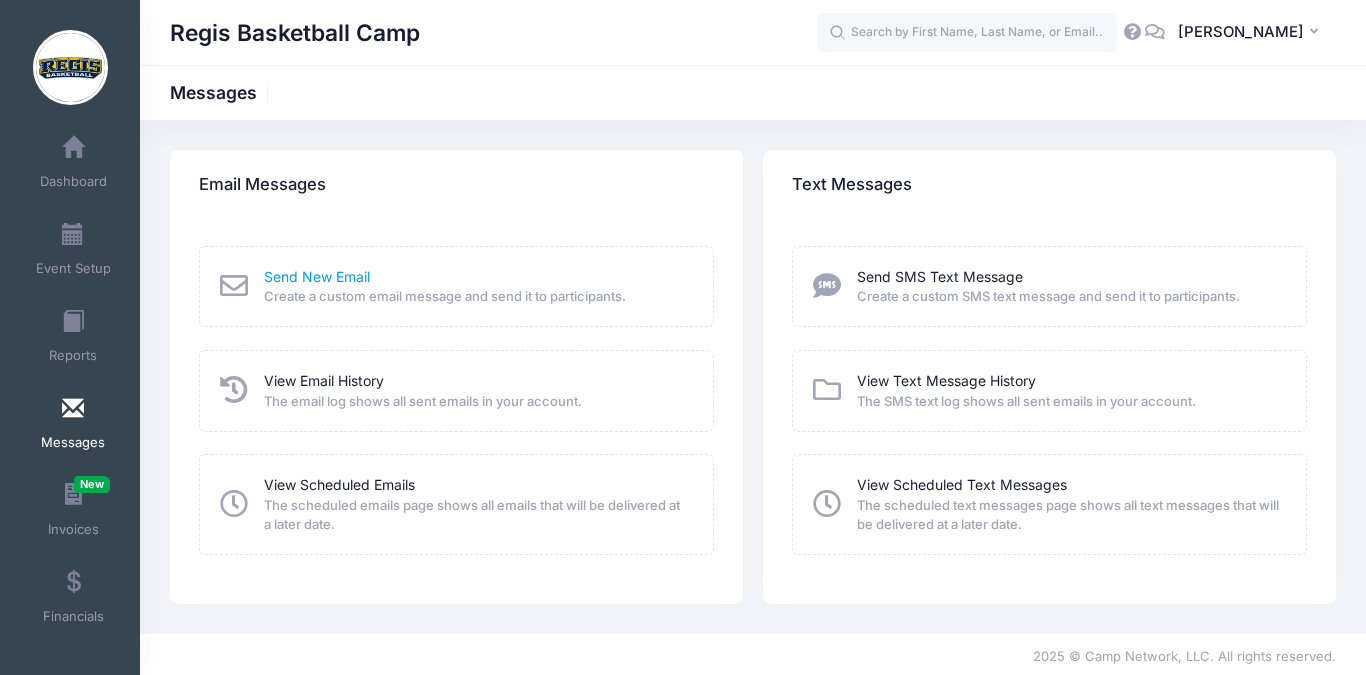 click on "Send New Email" at bounding box center [317, 276] 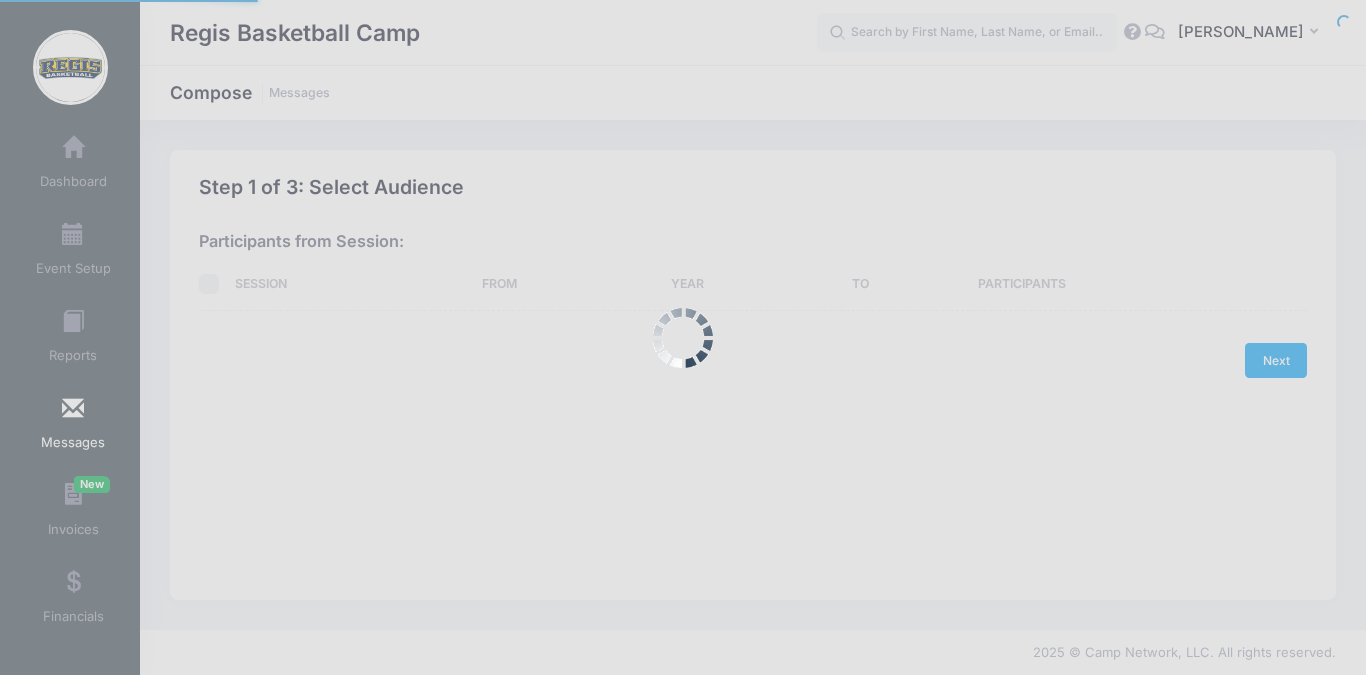 scroll, scrollTop: 0, scrollLeft: 0, axis: both 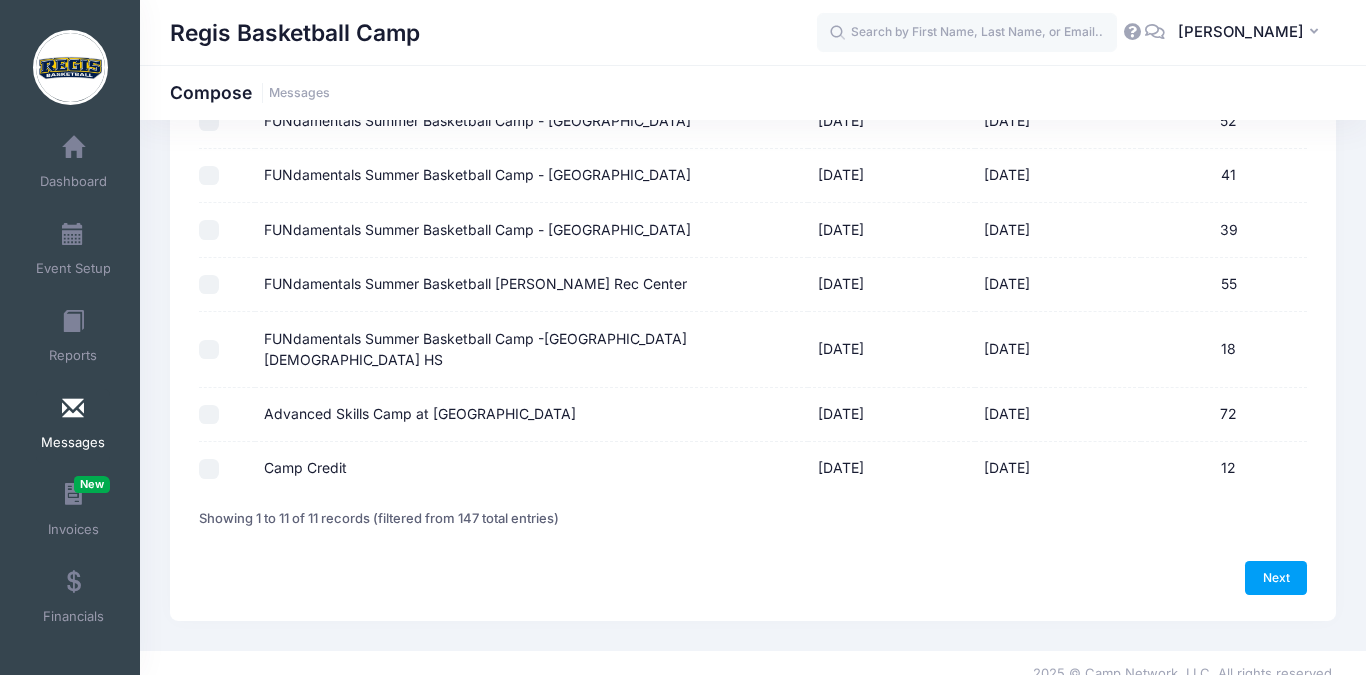 click on "FUNdamentals Summer Basketball [PERSON_NAME] Rec Center" at bounding box center (209, 285) 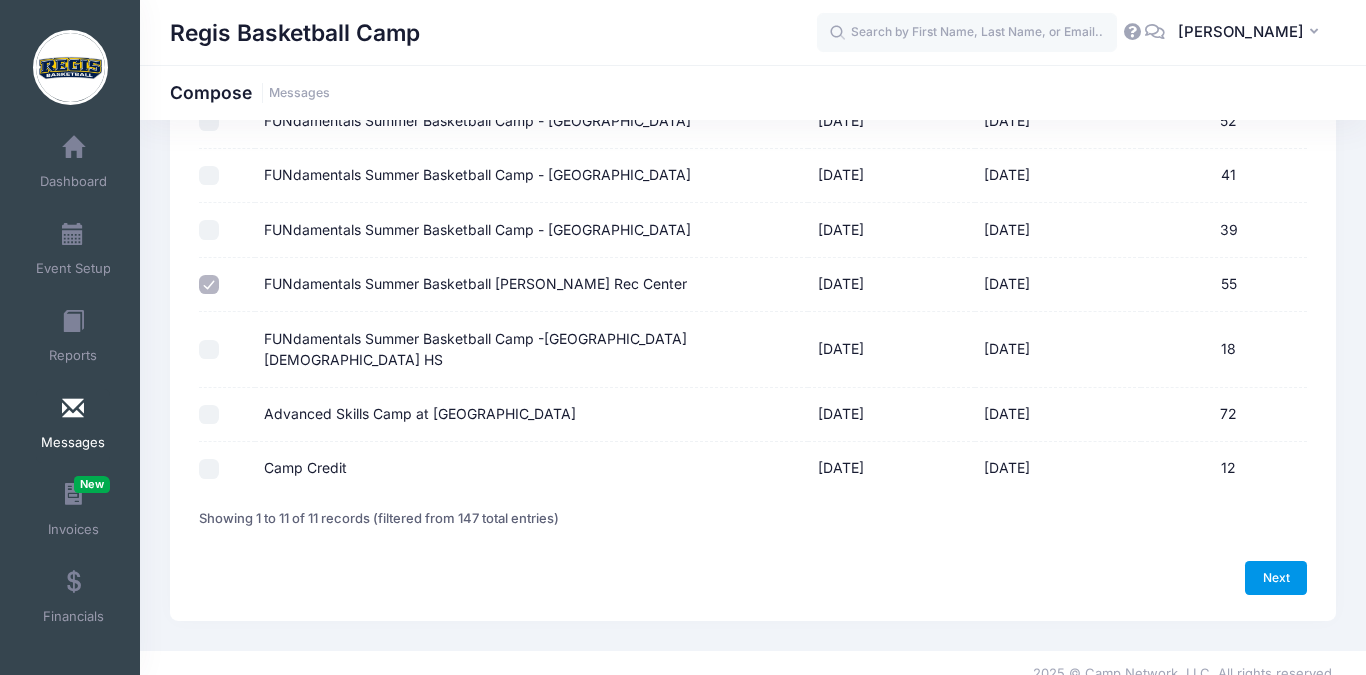 click on "Next" at bounding box center [1276, 578] 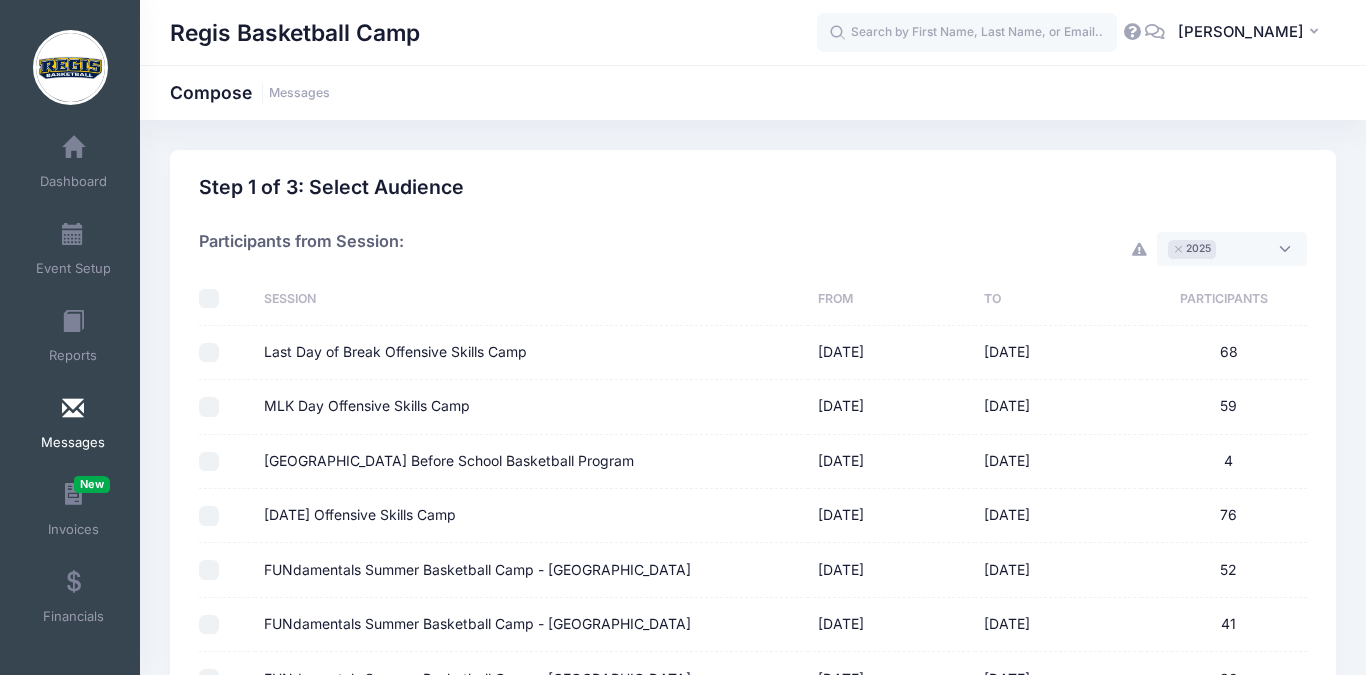 select on "50" 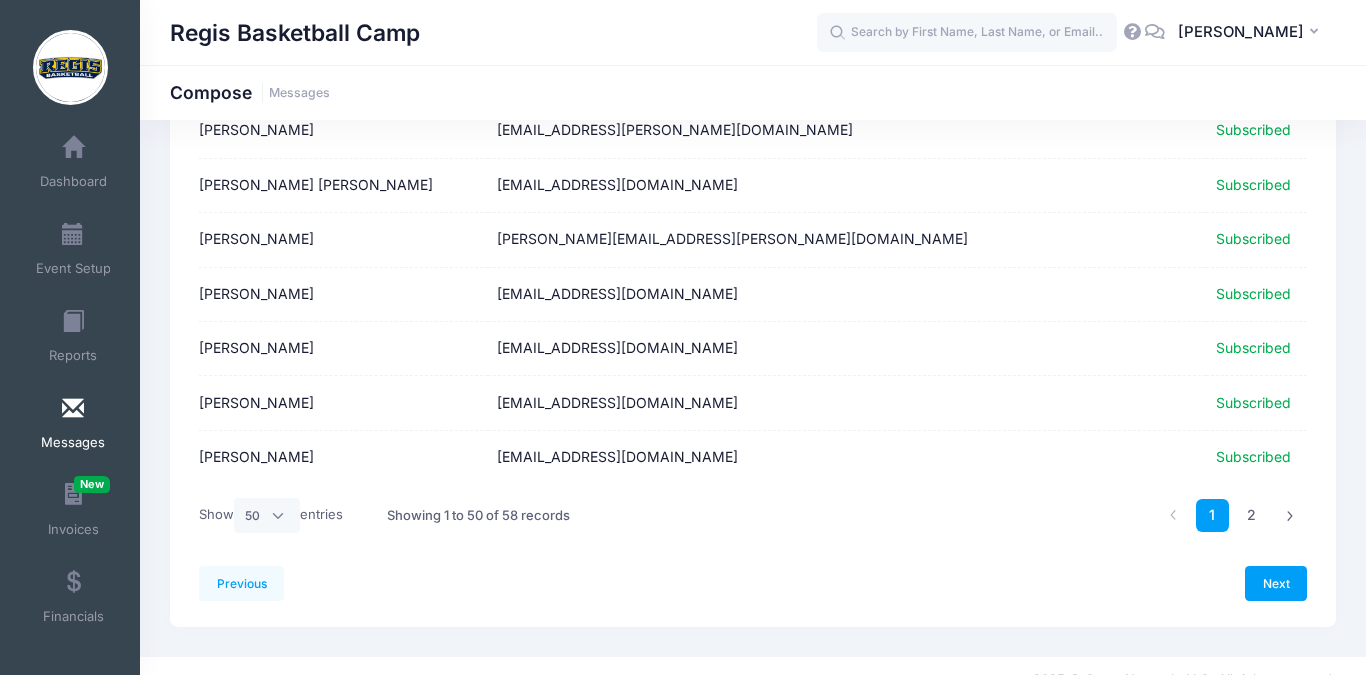 scroll, scrollTop: 2563, scrollLeft: 0, axis: vertical 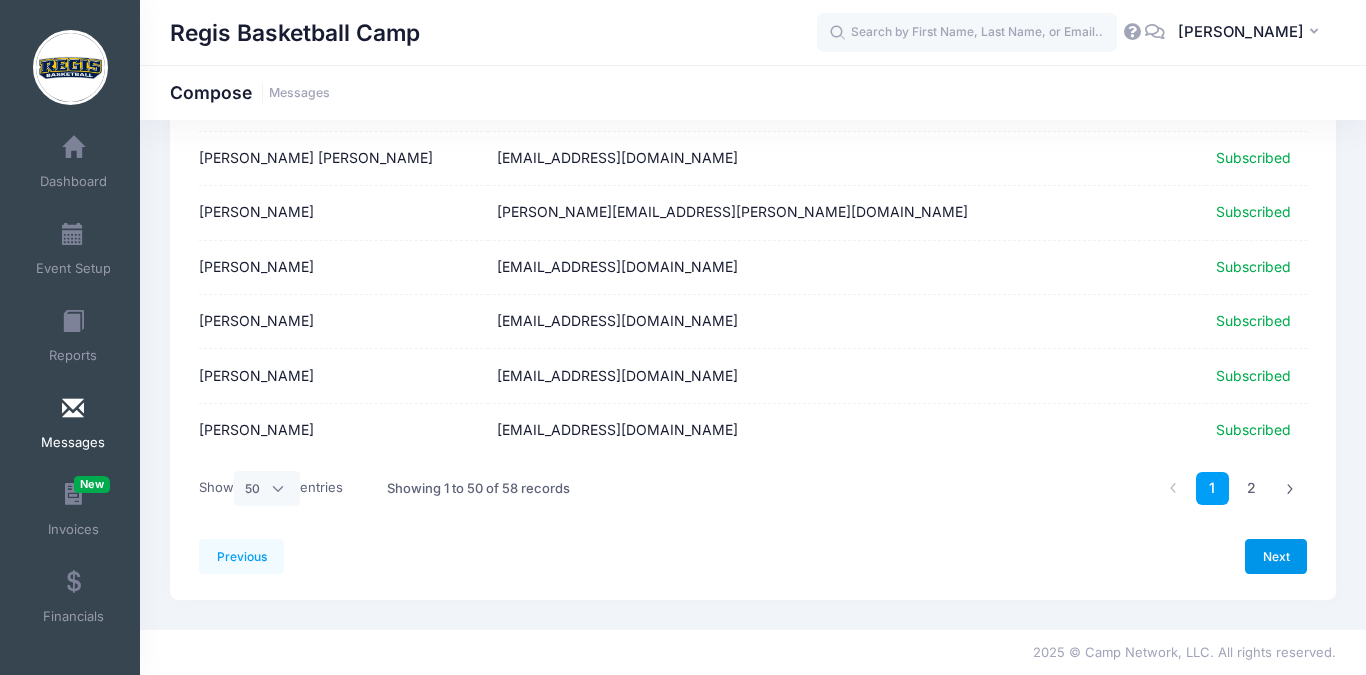 click on "Next" at bounding box center (1276, 556) 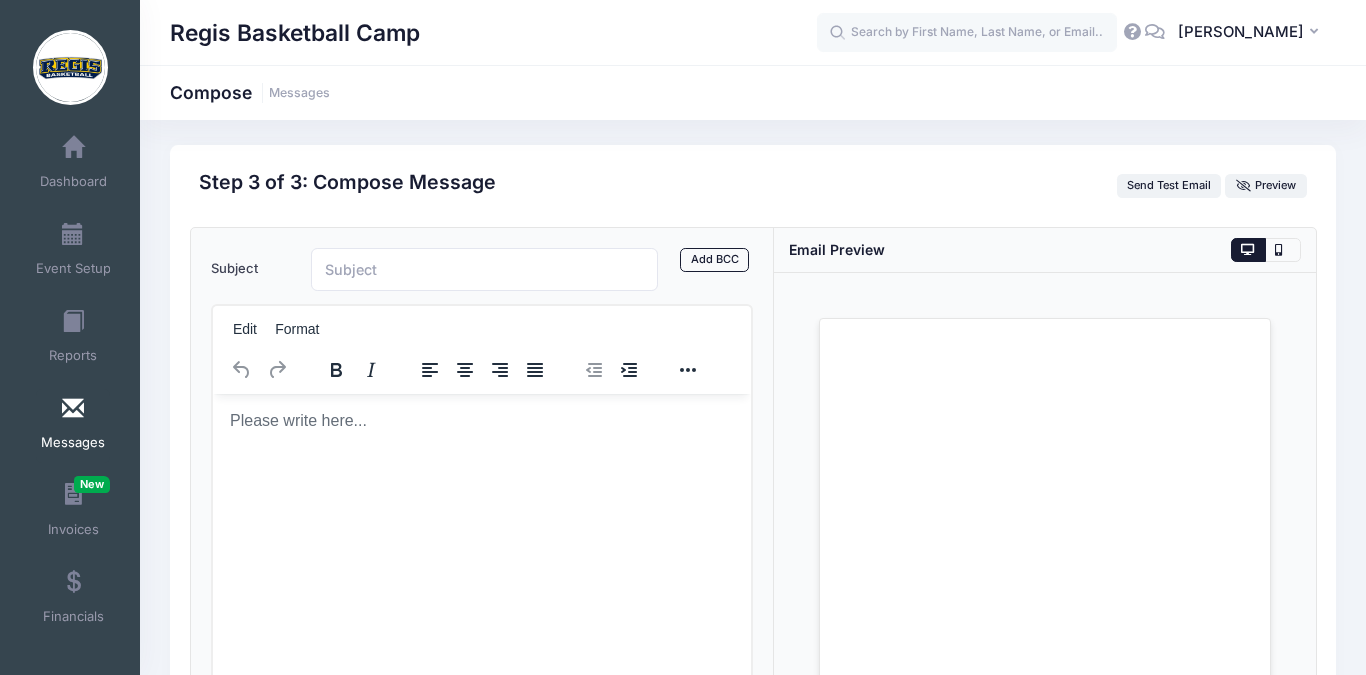 scroll, scrollTop: 0, scrollLeft: 0, axis: both 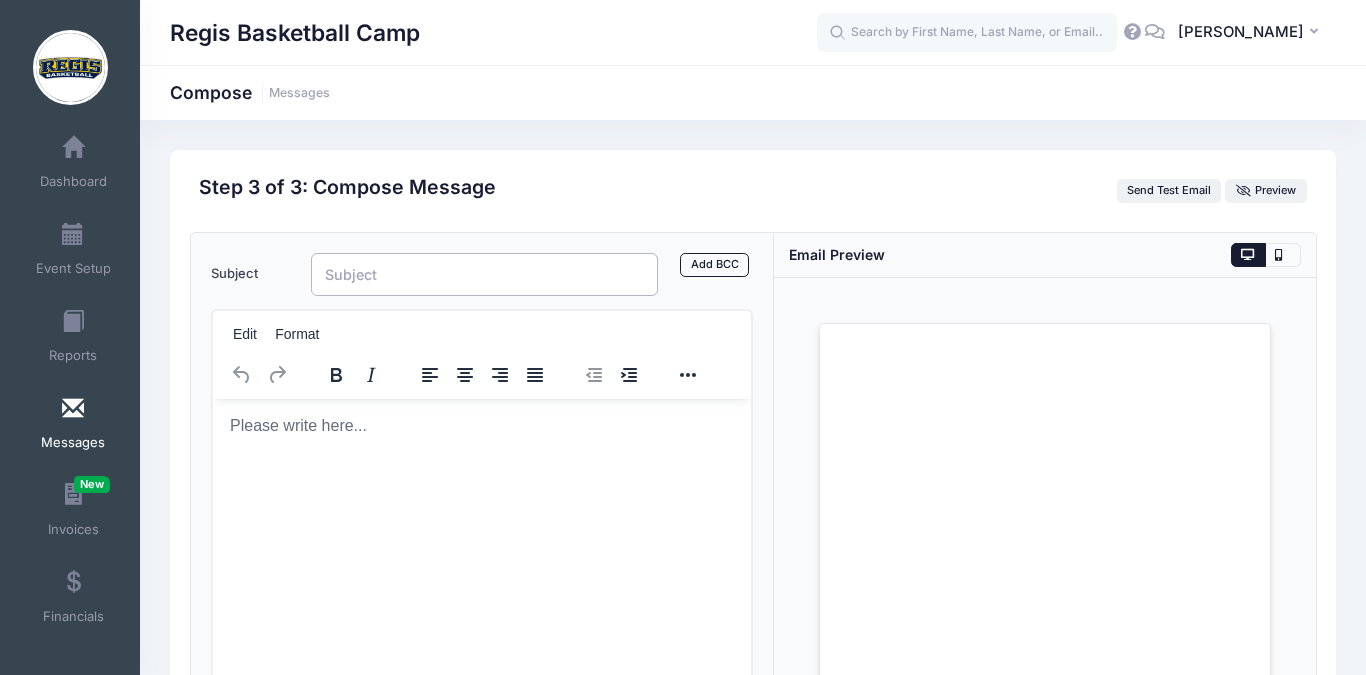 click on "Subject" at bounding box center (484, 274) 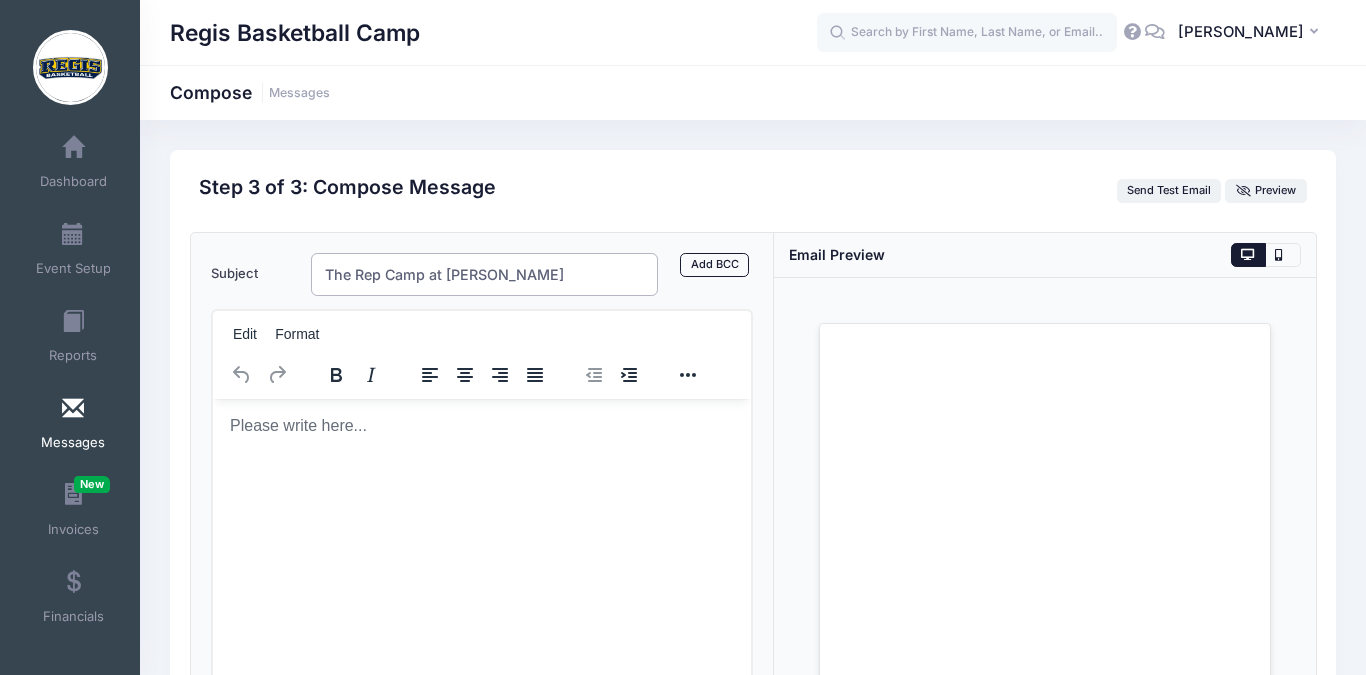 click on "The Rep Camp at Scheitler" at bounding box center (484, 274) 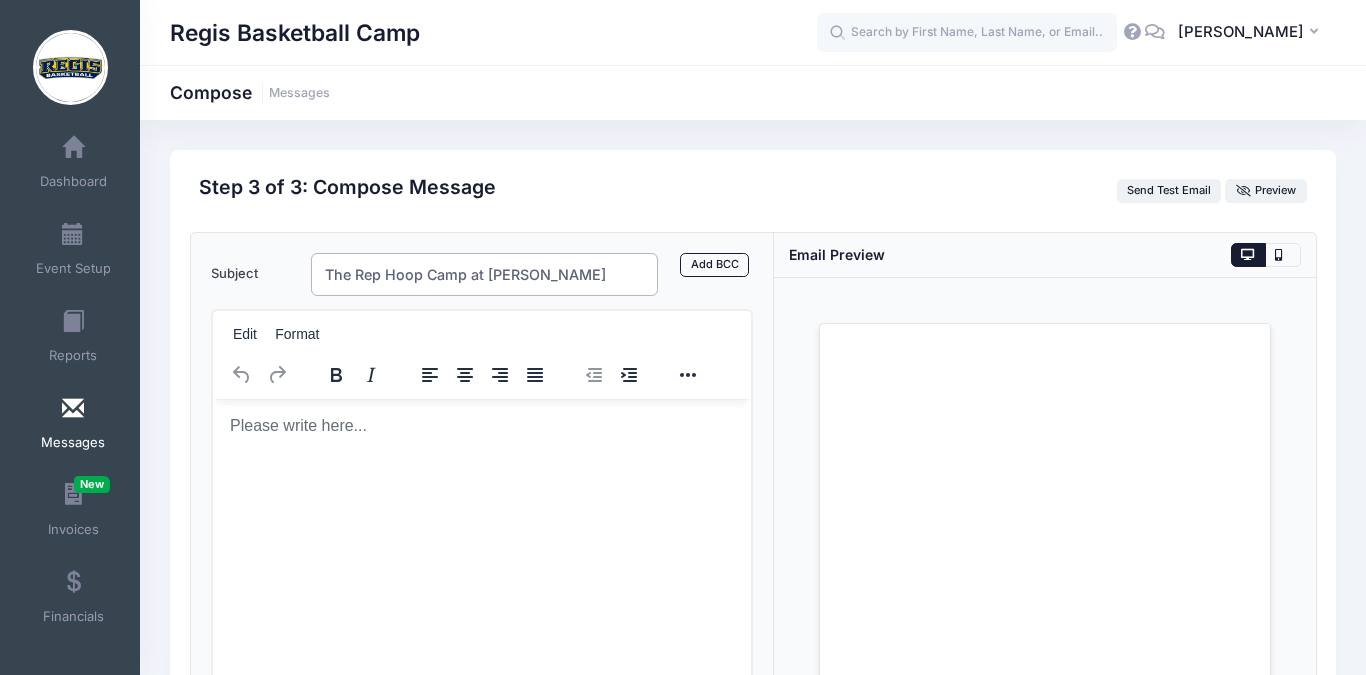 click on "The Rep Hoop Camp at Scheitler" at bounding box center [484, 274] 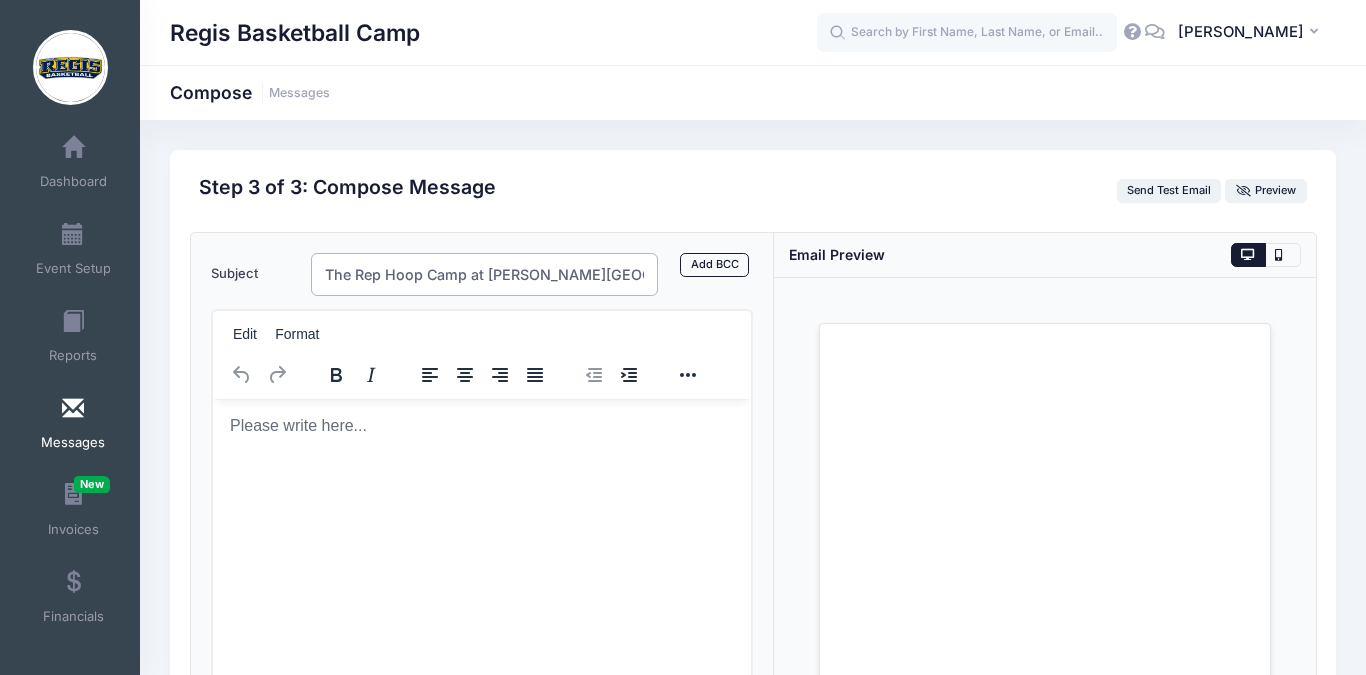 type on "The Rep Hoop Camp at Scheitler Rec Center" 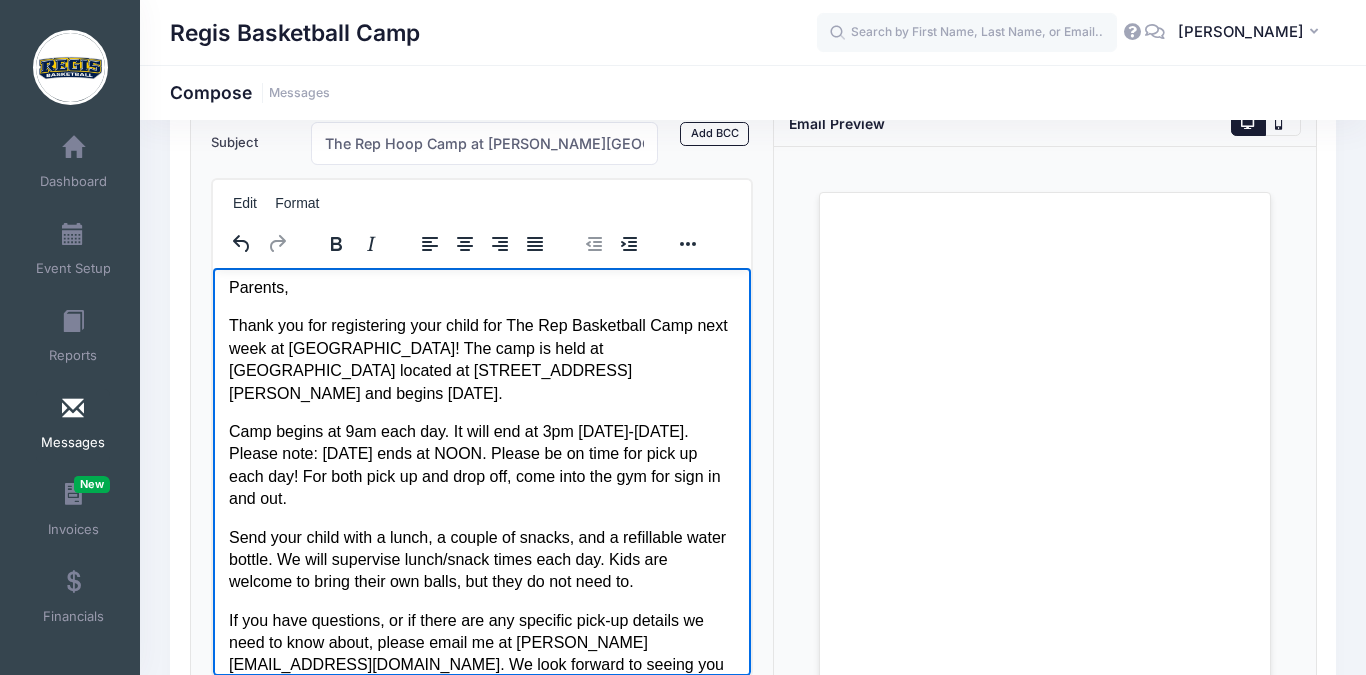scroll, scrollTop: 0, scrollLeft: 0, axis: both 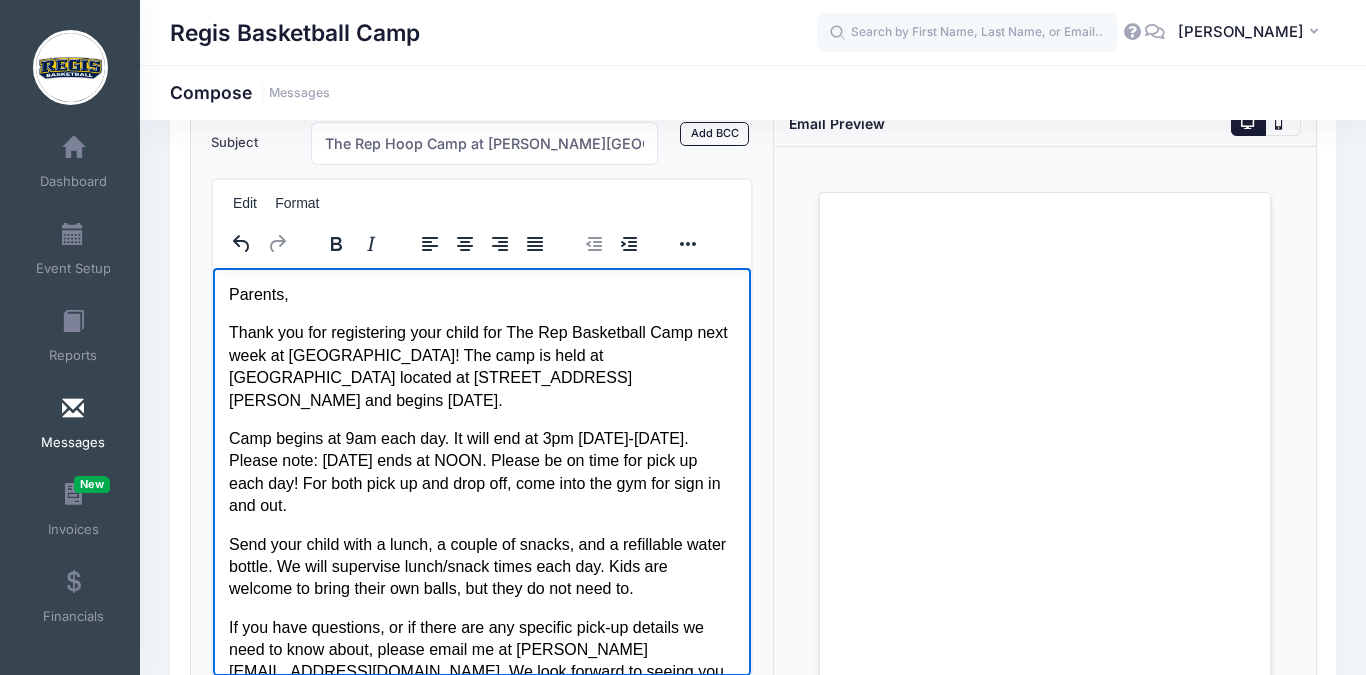 click on "Thank you for registering your child for The Rep Basketball Camp next week at [GEOGRAPHIC_DATA]! The camp is held at [GEOGRAPHIC_DATA] located at [STREET_ADDRESS][PERSON_NAME] and begins [DATE]." at bounding box center [481, 366] 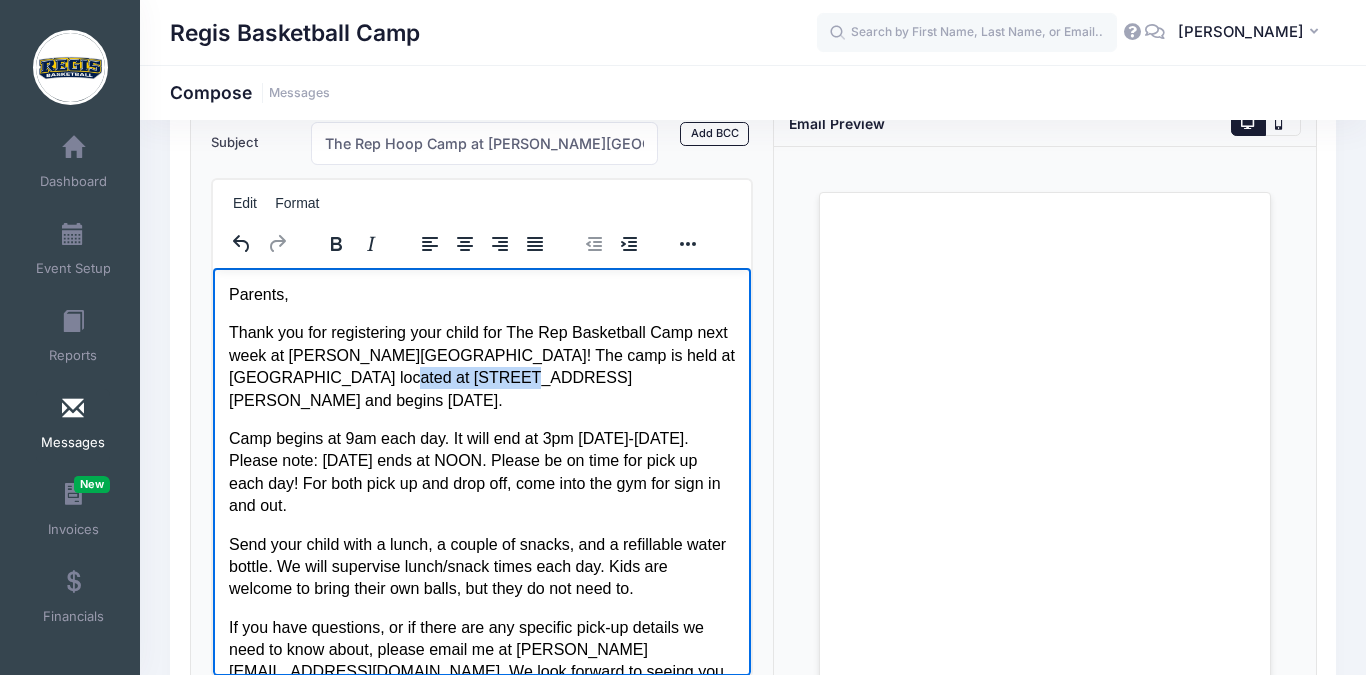 drag, startPoint x: 437, startPoint y: 380, endPoint x: 344, endPoint y: 377, distance: 93.04838 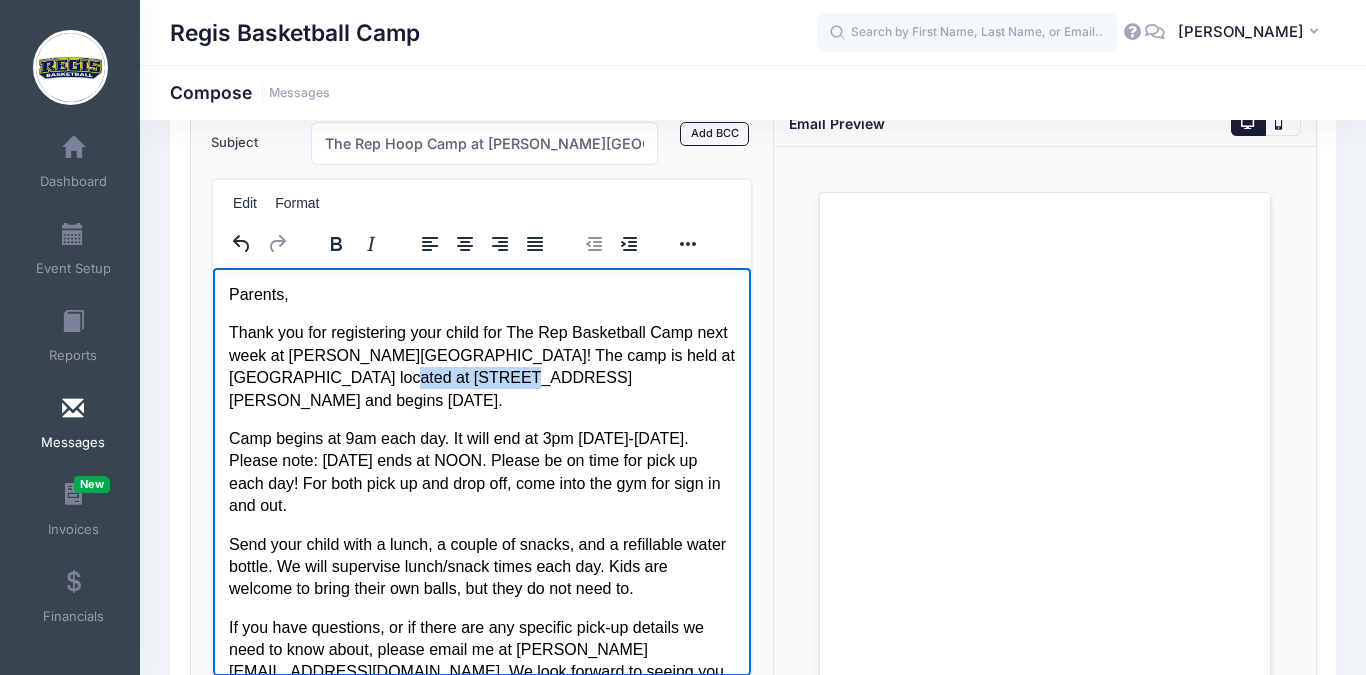 click on "Thank you for registering your child for The Rep Basketball Camp next week at Scheitler Rec Center! The camp is held at Rude Rec Center gym located at 550 E Iliff Ave, Denver and begins Monday, July 14." at bounding box center [481, 366] 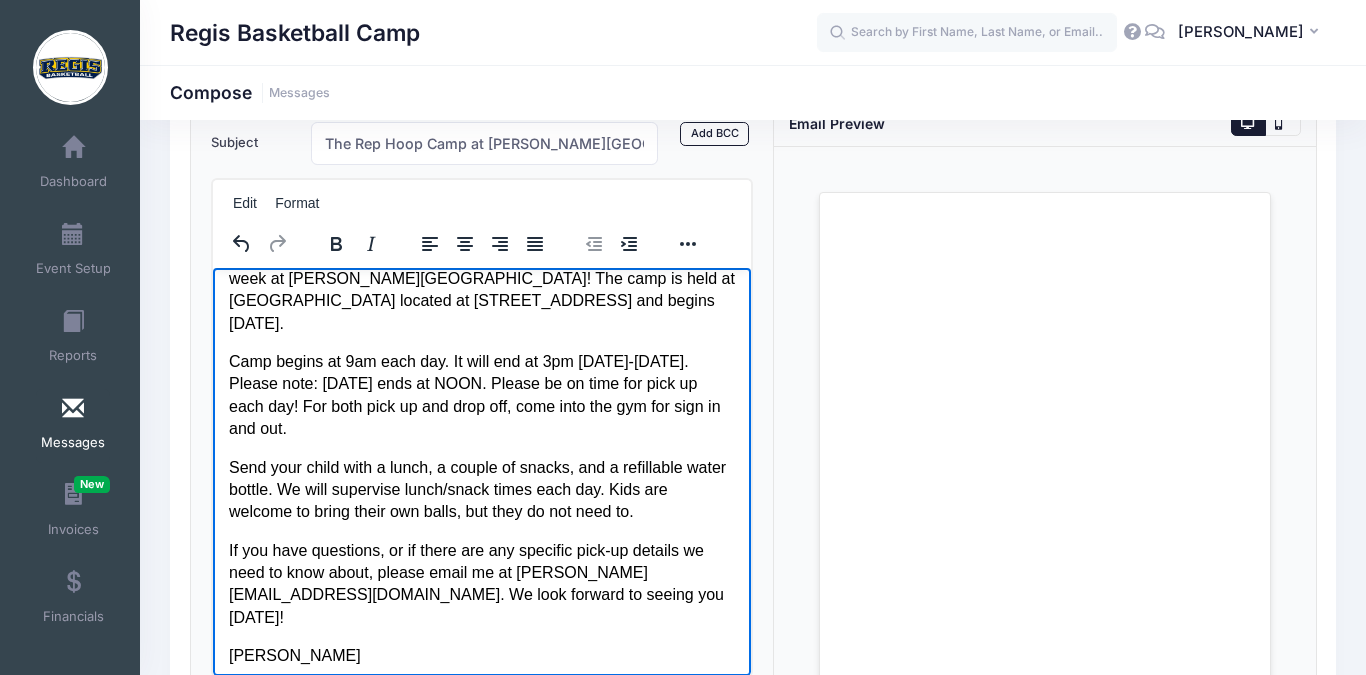 scroll, scrollTop: 85, scrollLeft: 0, axis: vertical 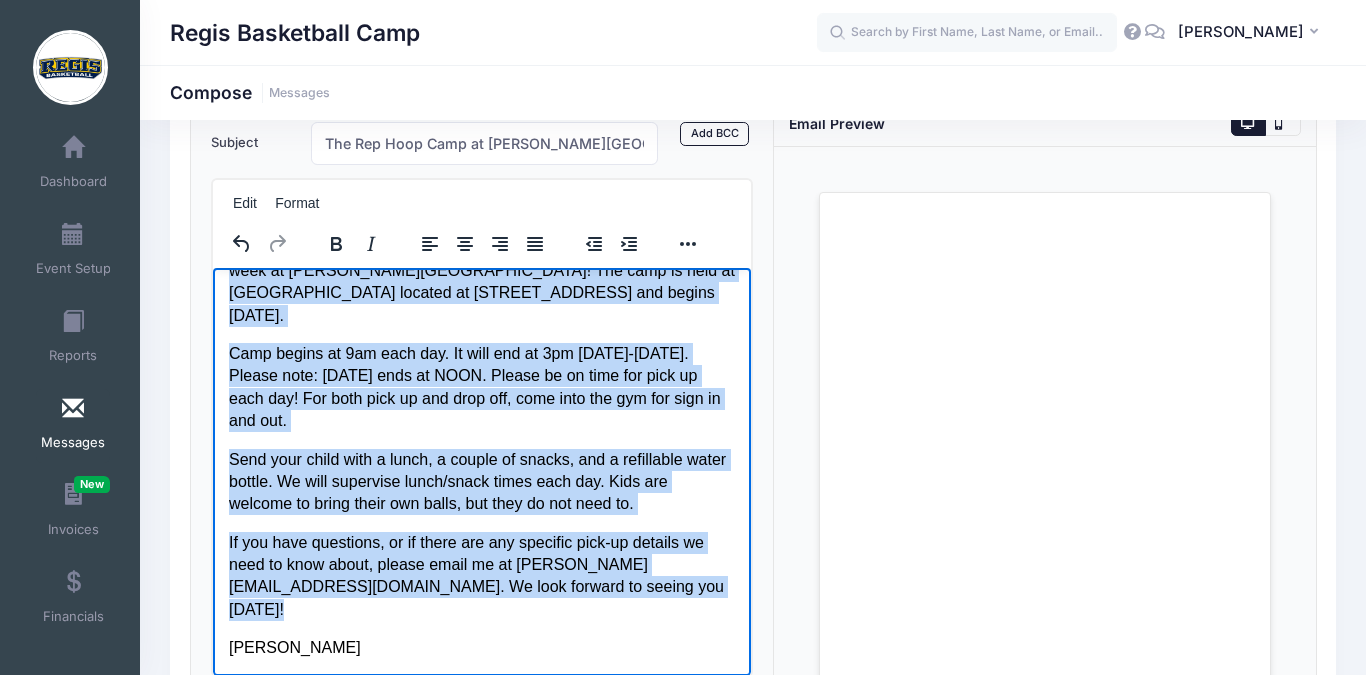 copy on "Parents, Thank you for registering your child for The Rep Basketball Camp next week at Scheitler Rec Center! The camp is held at Rude Rec Center gym located at 5031 W 46th Ave, Denver and begins Monday, July 14.  Camp begins at 9am each day. It will end at 3pm Monday-Thursday. Please note: FRIDAY ends at NOON. Please be on time for pick up each day! For both pick up and drop off, come into the gym for sign in and out. Send your child with a lunch, a couple of snacks, and a refillable water bottle. We will supervise lunch/snack times each day. Kids are welcome to bring their own balls, but they do not need to. If you have questions, or if there are any specific pick-up details we need to know about, please email me at bergeson@therepcamps.com. We look forward to seeing you next Monday!" 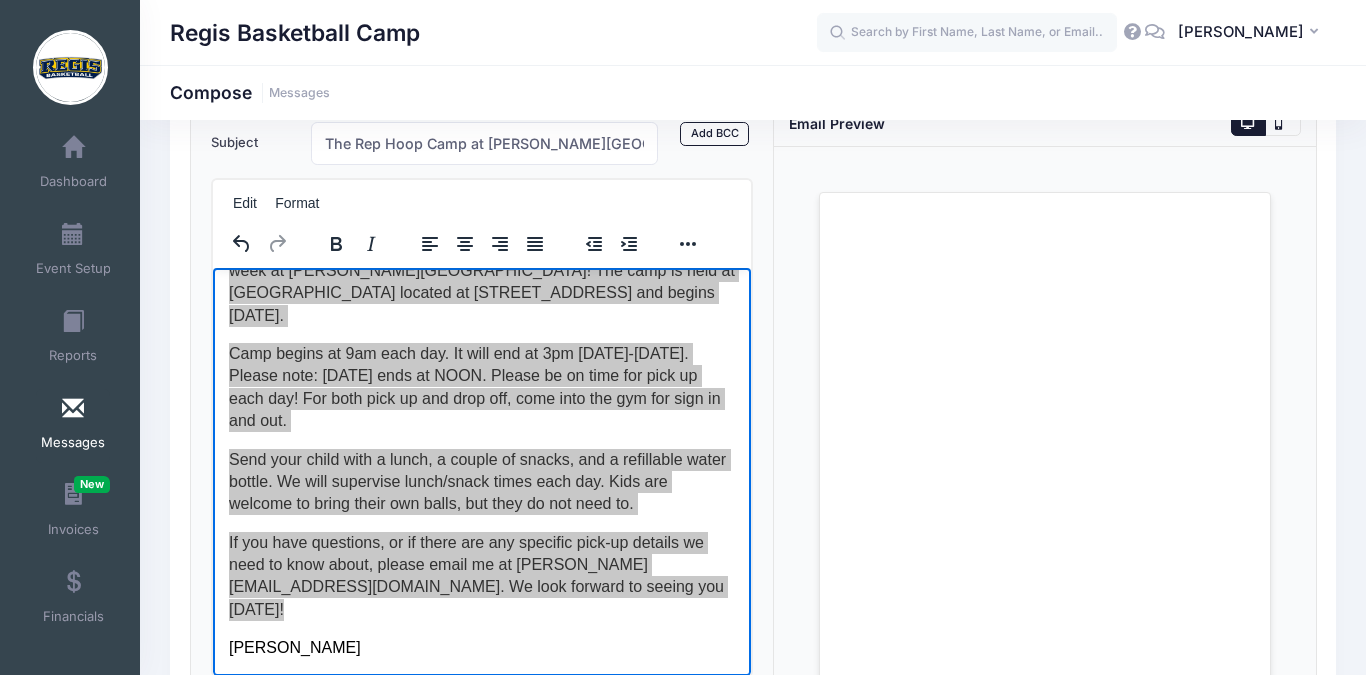 click on "Loading..." at bounding box center (1045, 456) 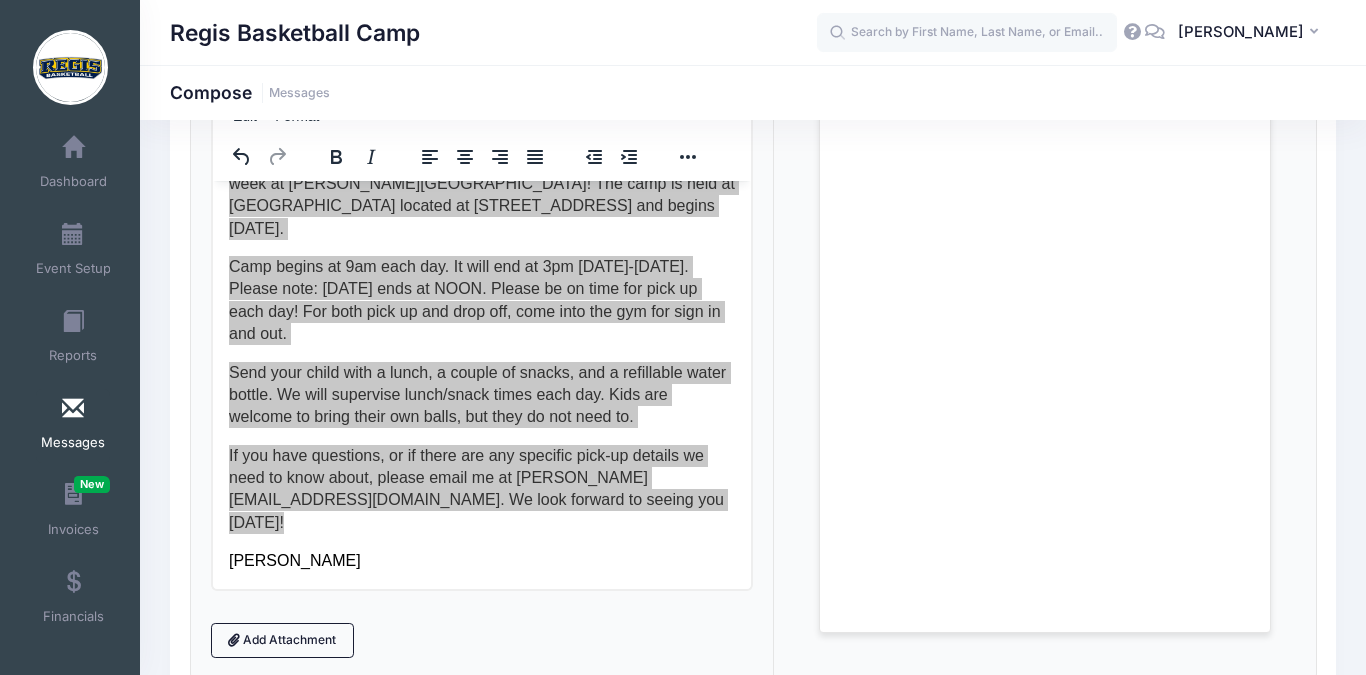 scroll, scrollTop: 377, scrollLeft: 0, axis: vertical 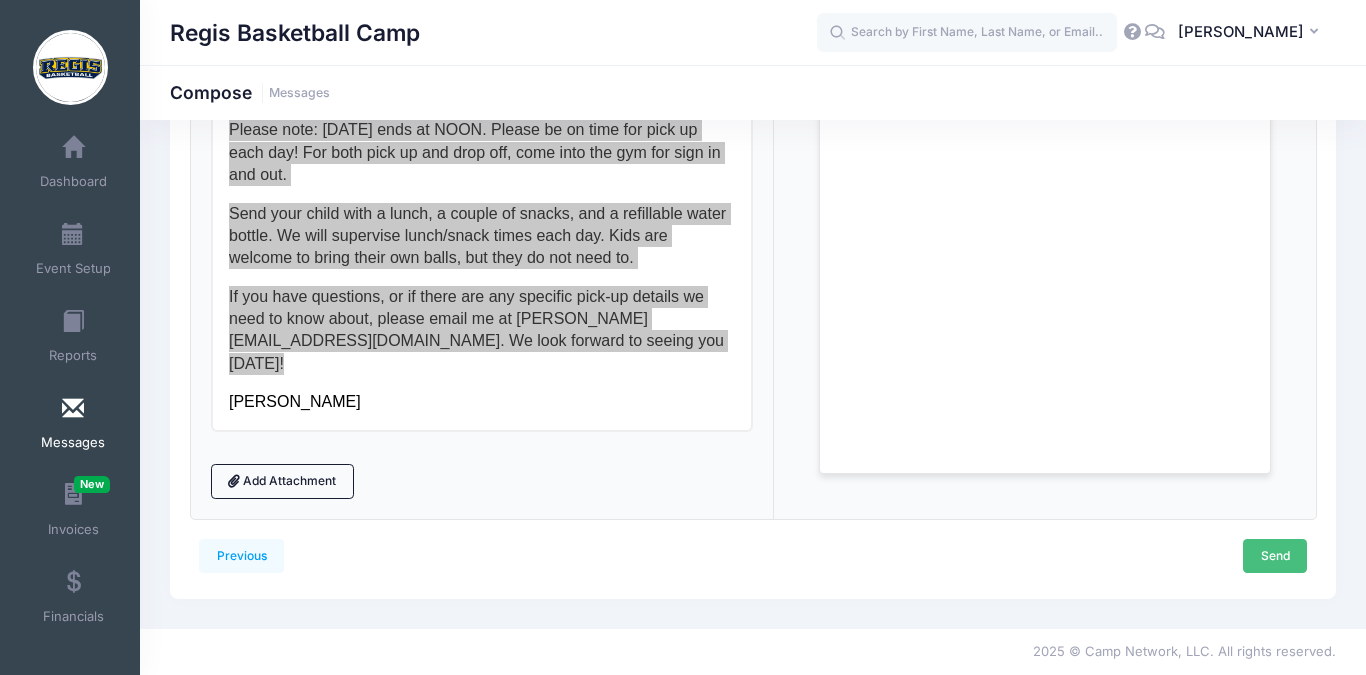 click on "Send" at bounding box center (1275, 556) 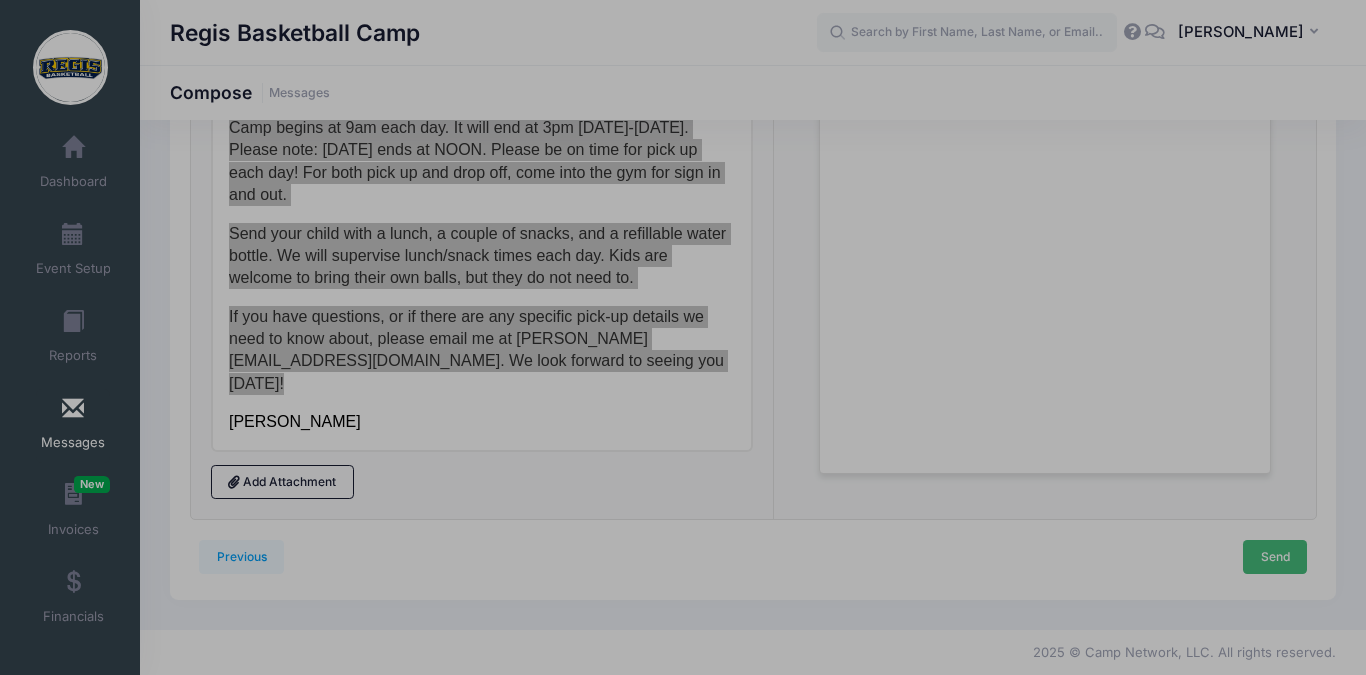 scroll, scrollTop: 0, scrollLeft: 0, axis: both 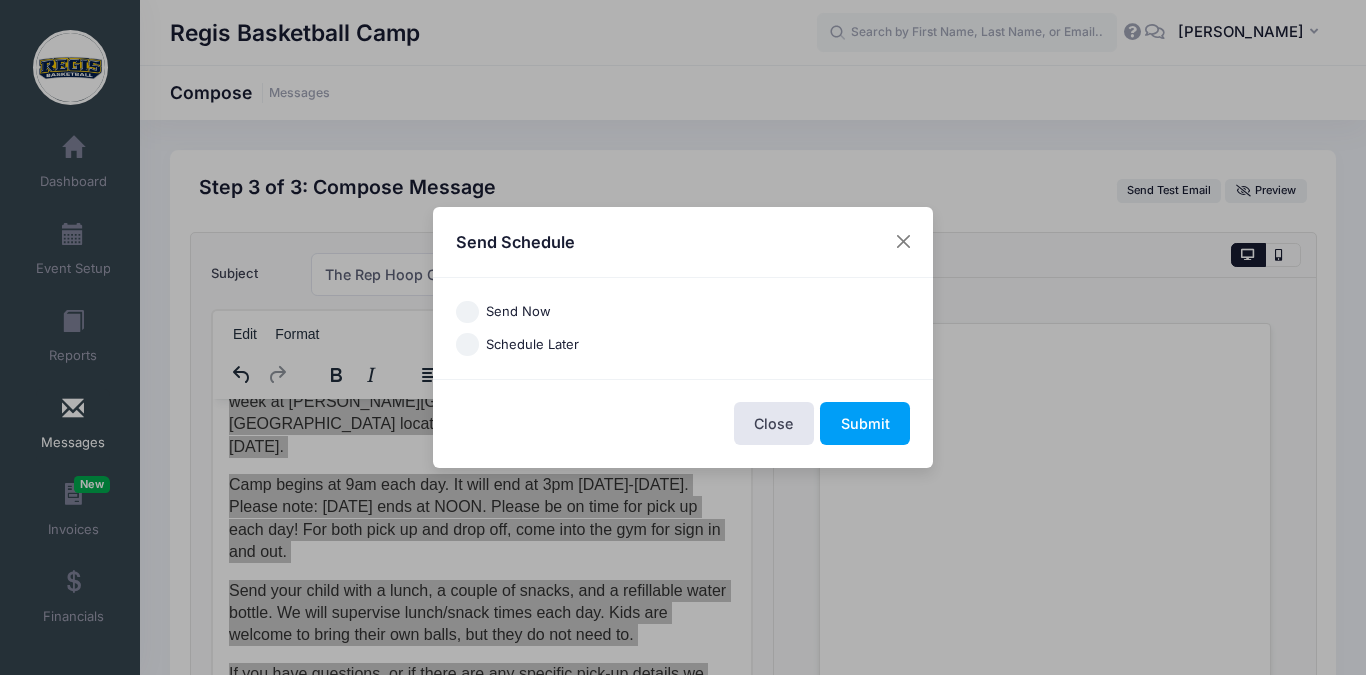 click on "Send Now" at bounding box center (467, 312) 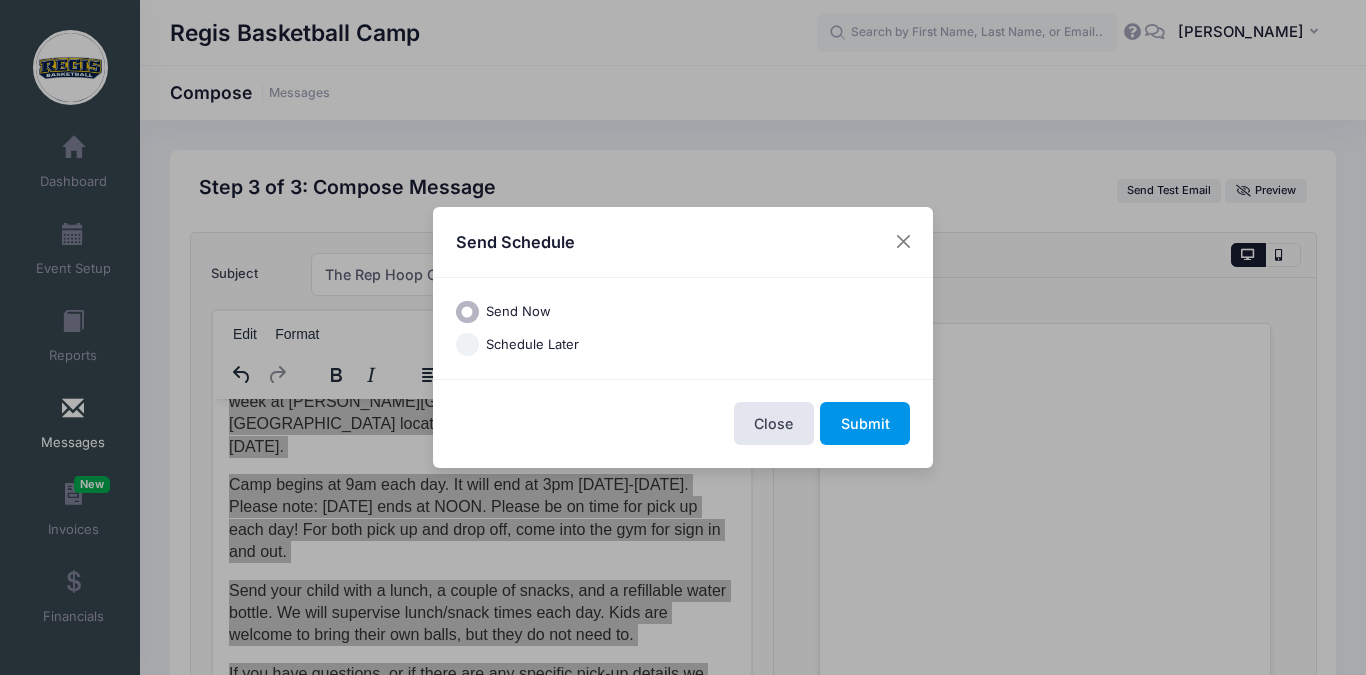 click on "Submit" at bounding box center [865, 423] 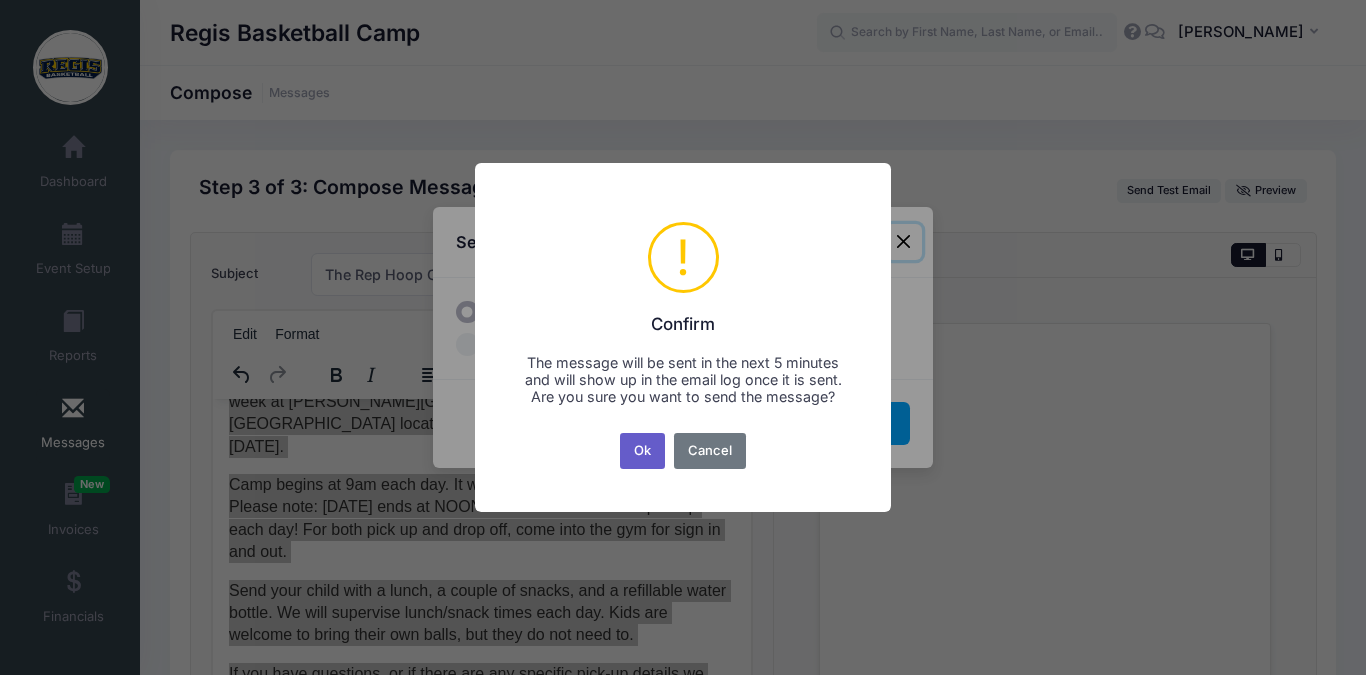click on "Ok" at bounding box center [643, 451] 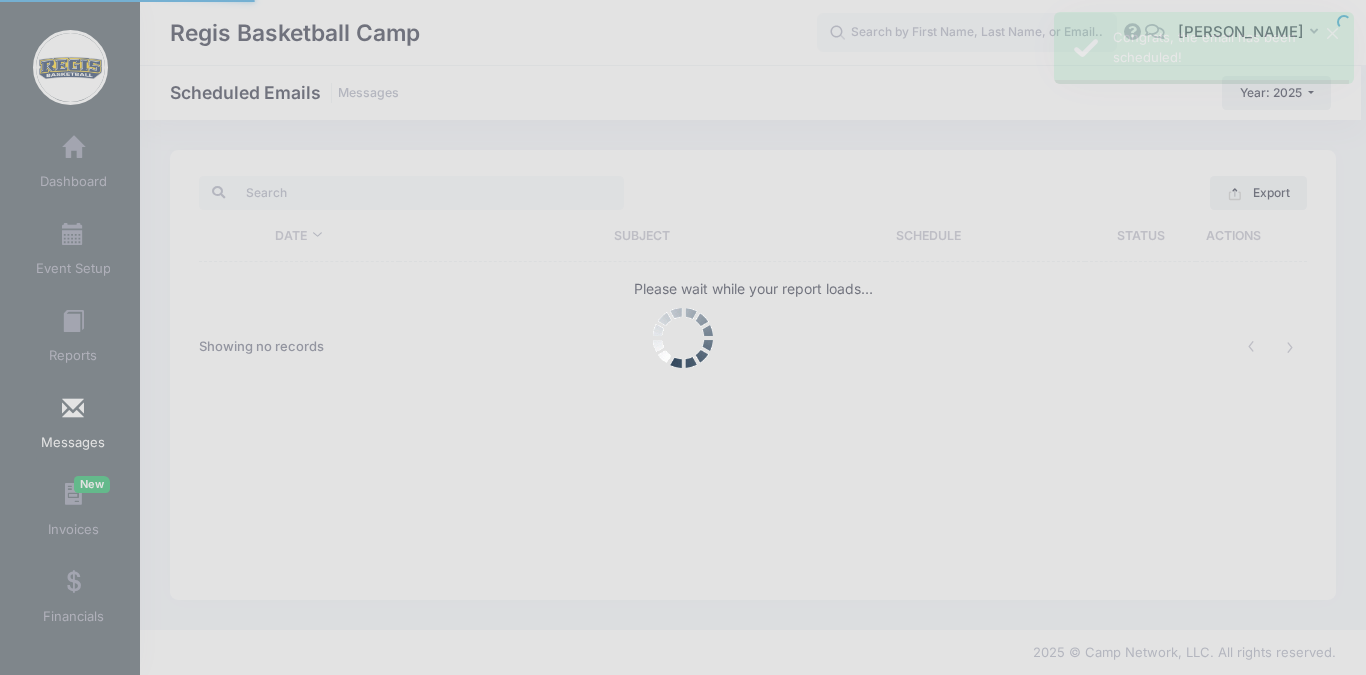 scroll, scrollTop: 0, scrollLeft: 0, axis: both 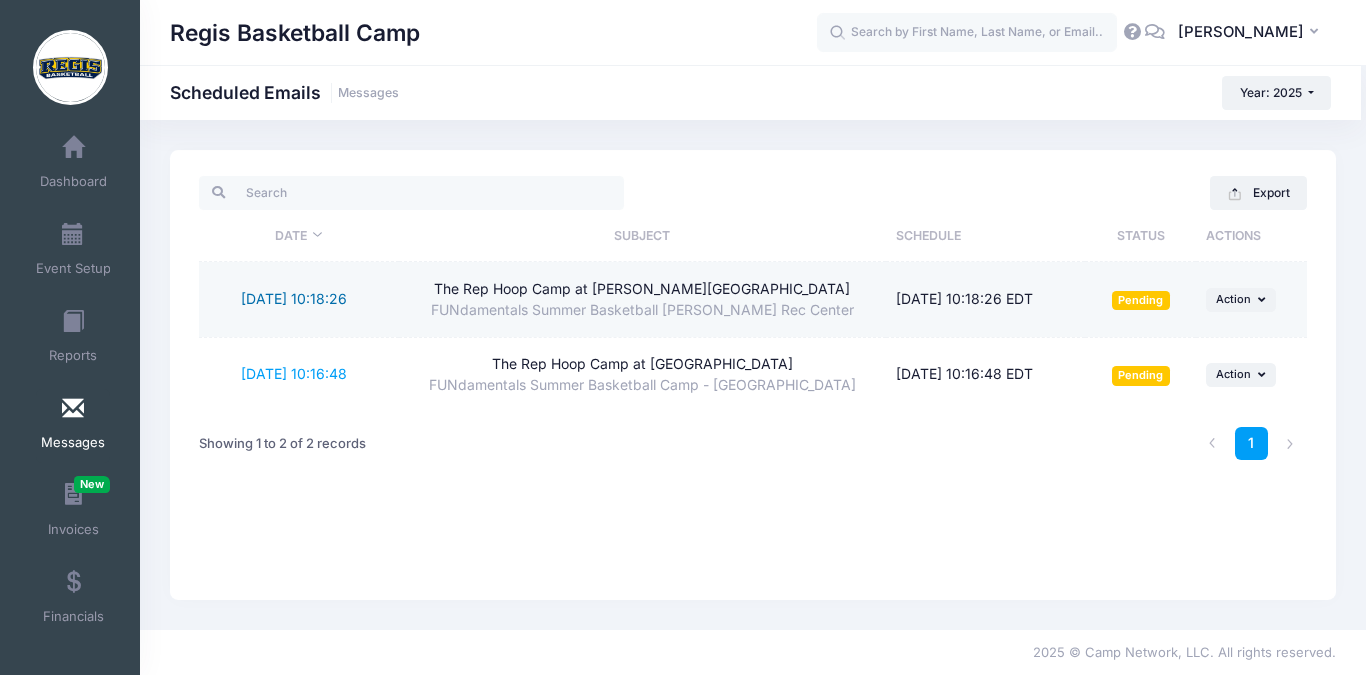 click on "7/11/2025 10:18:26" at bounding box center [294, 298] 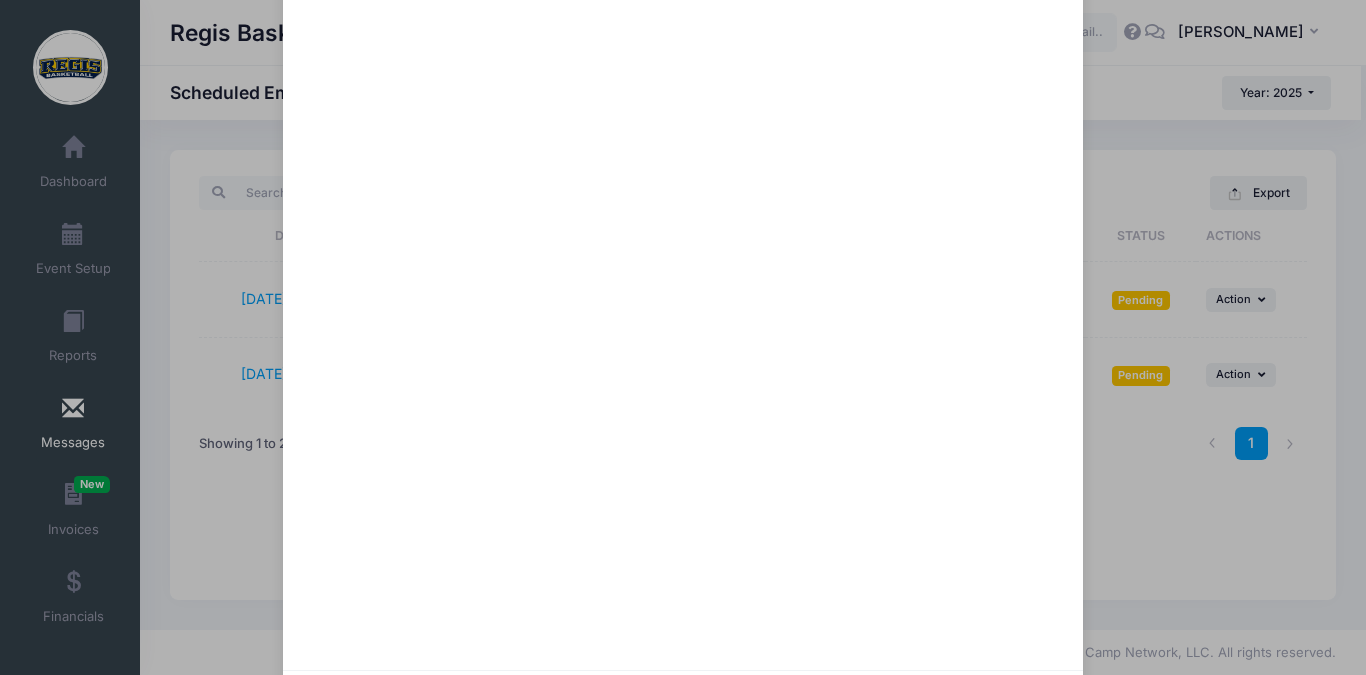 scroll, scrollTop: 0, scrollLeft: 0, axis: both 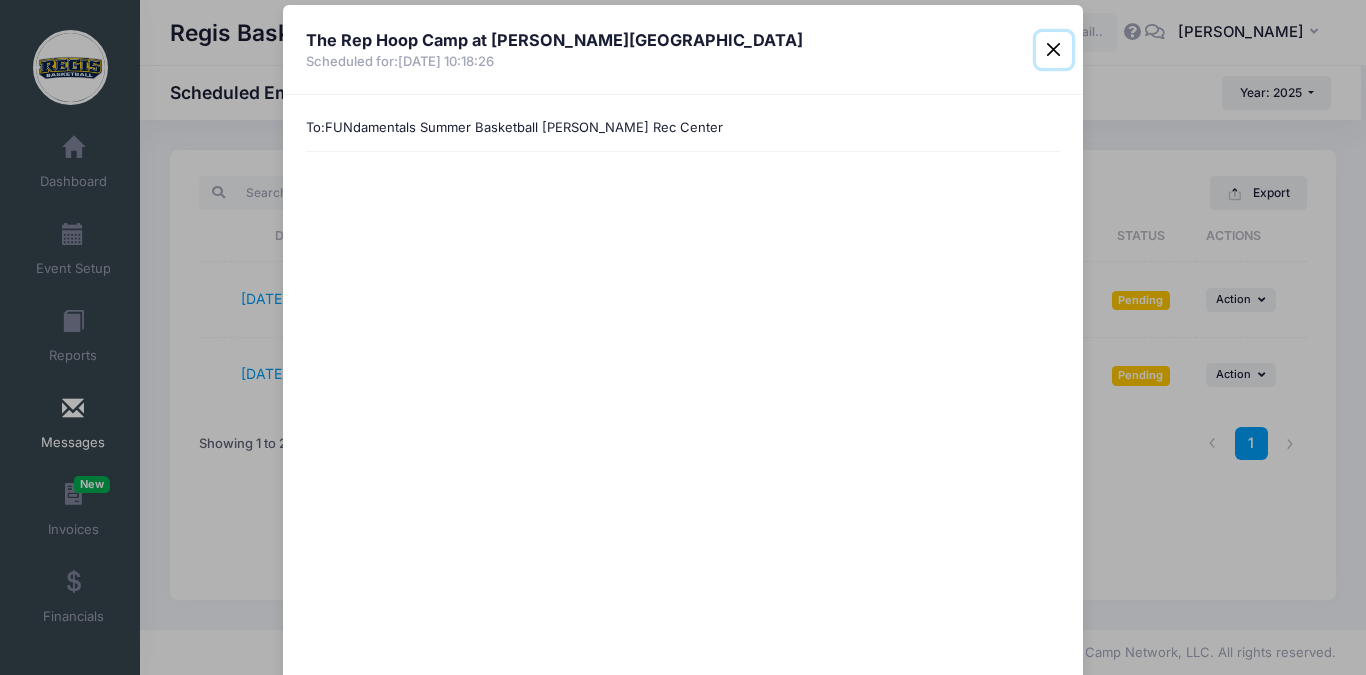 click at bounding box center [1054, 50] 